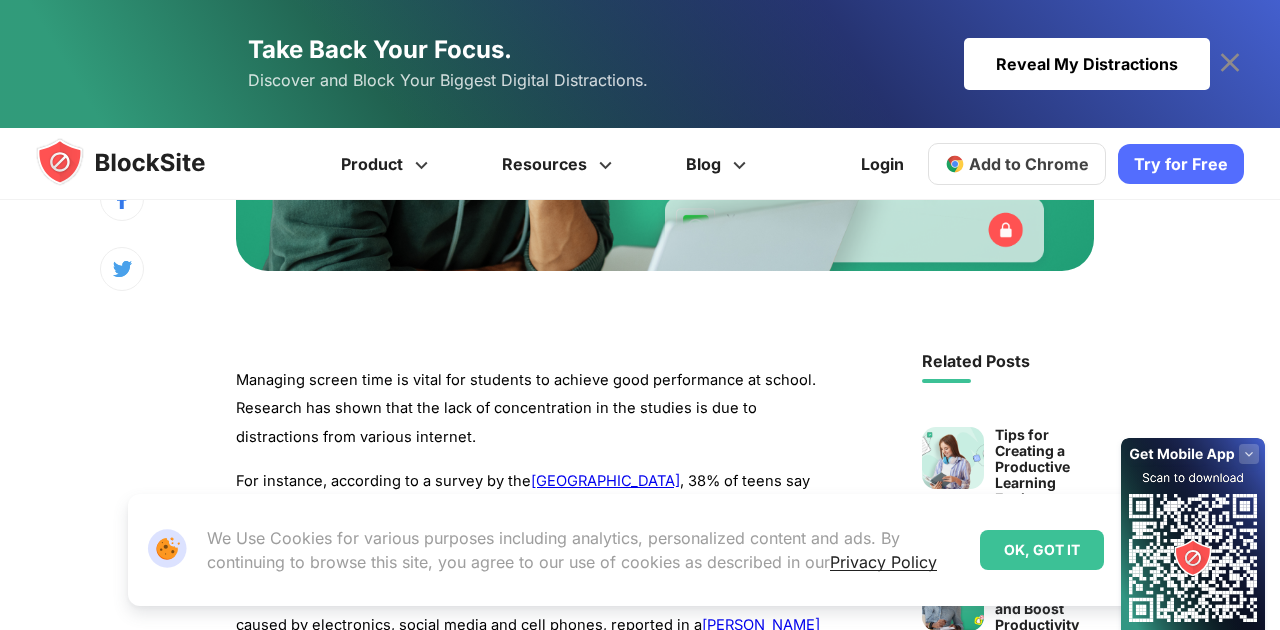 scroll, scrollTop: 741, scrollLeft: 0, axis: vertical 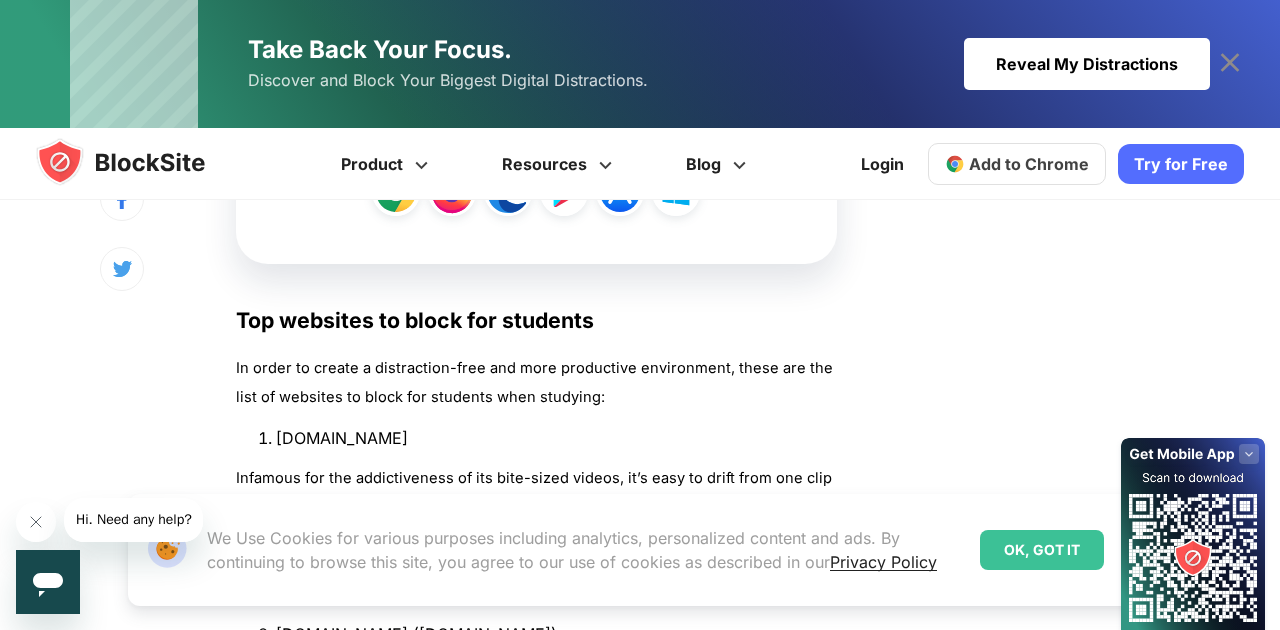 click on "[DOMAIN_NAME]" at bounding box center (556, 438) 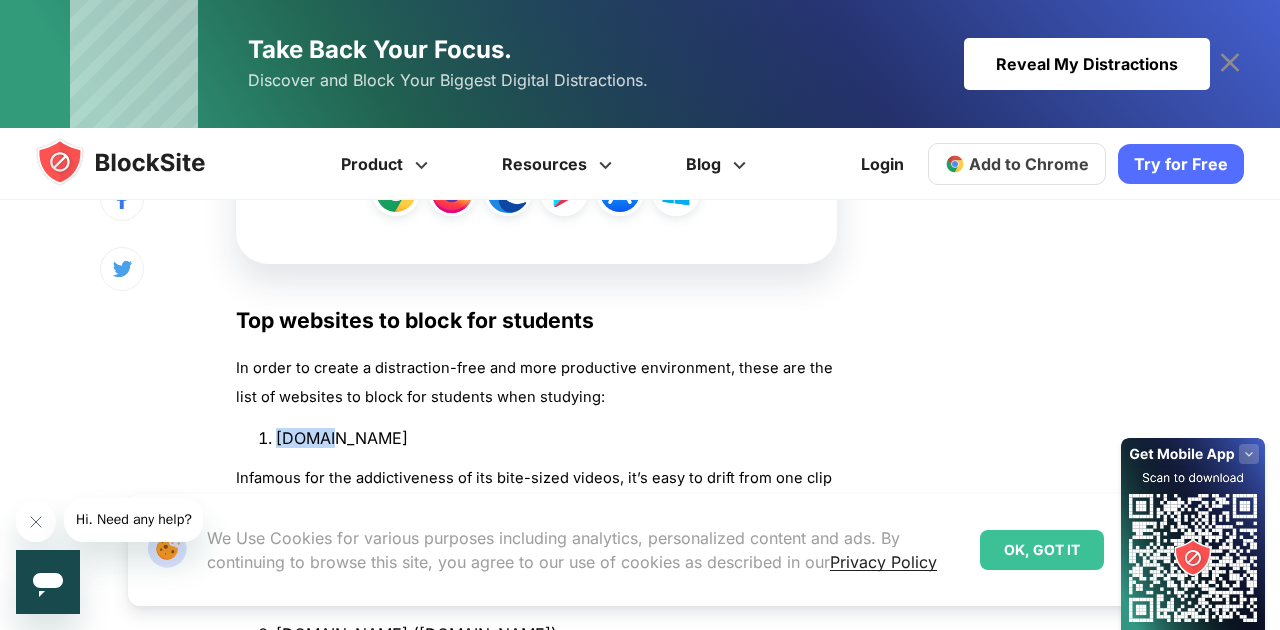click on "[DOMAIN_NAME]" at bounding box center [556, 438] 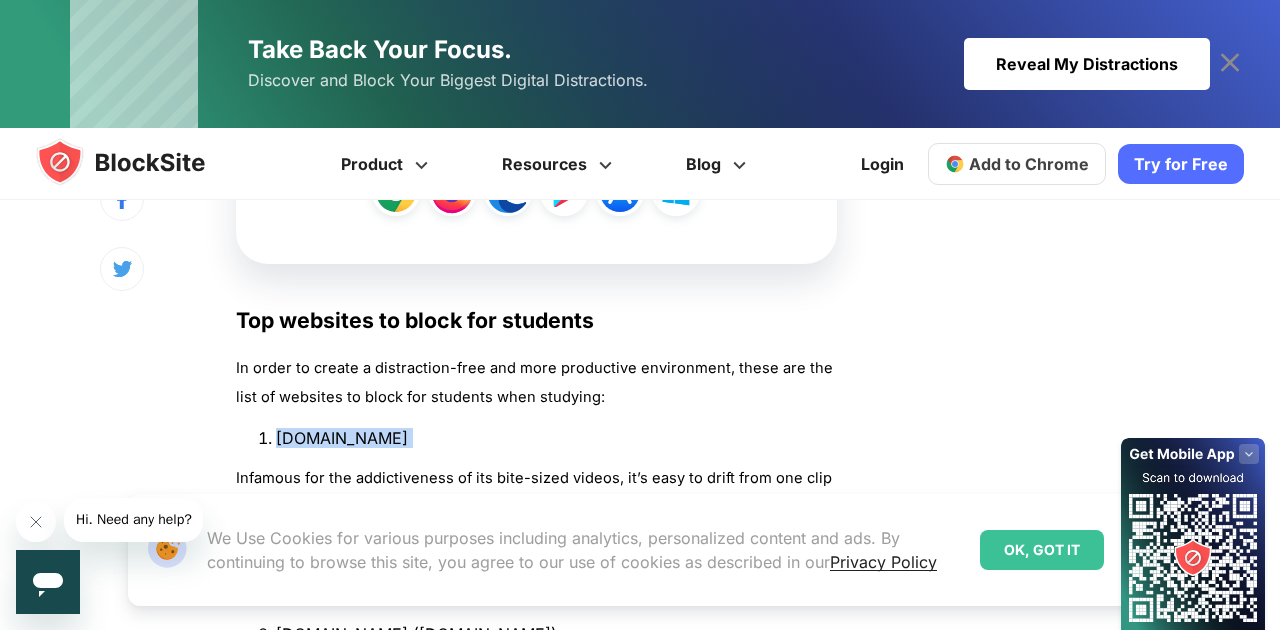 copy on "[DOMAIN_NAME]" 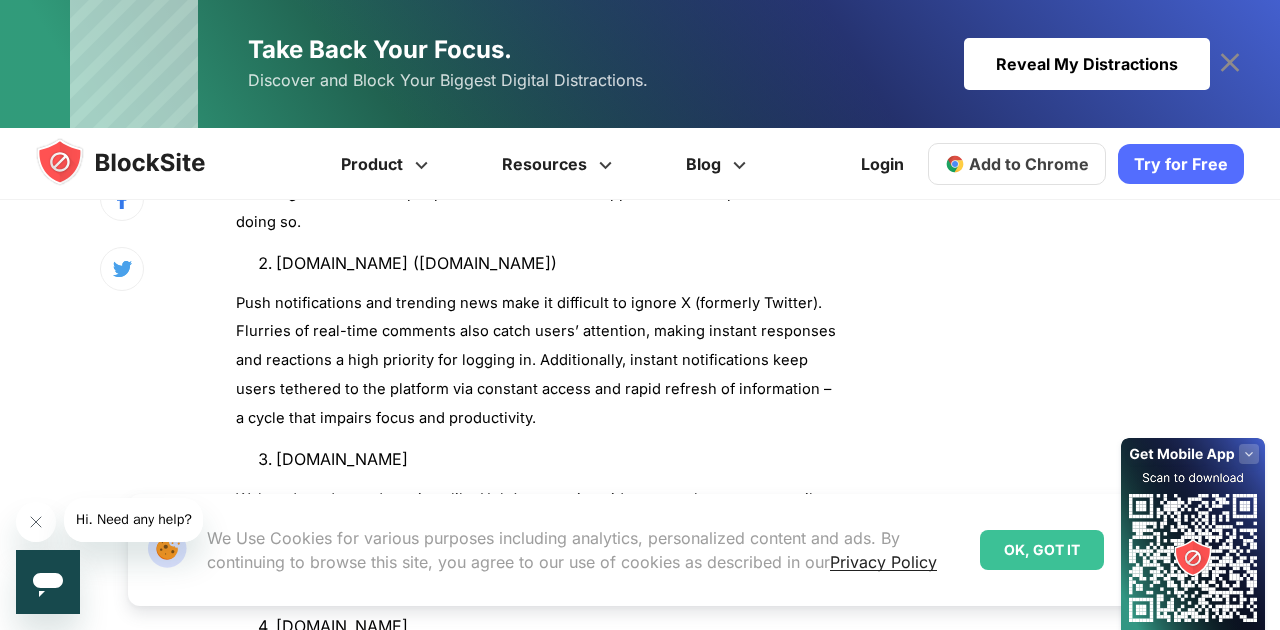 scroll, scrollTop: 1920, scrollLeft: 0, axis: vertical 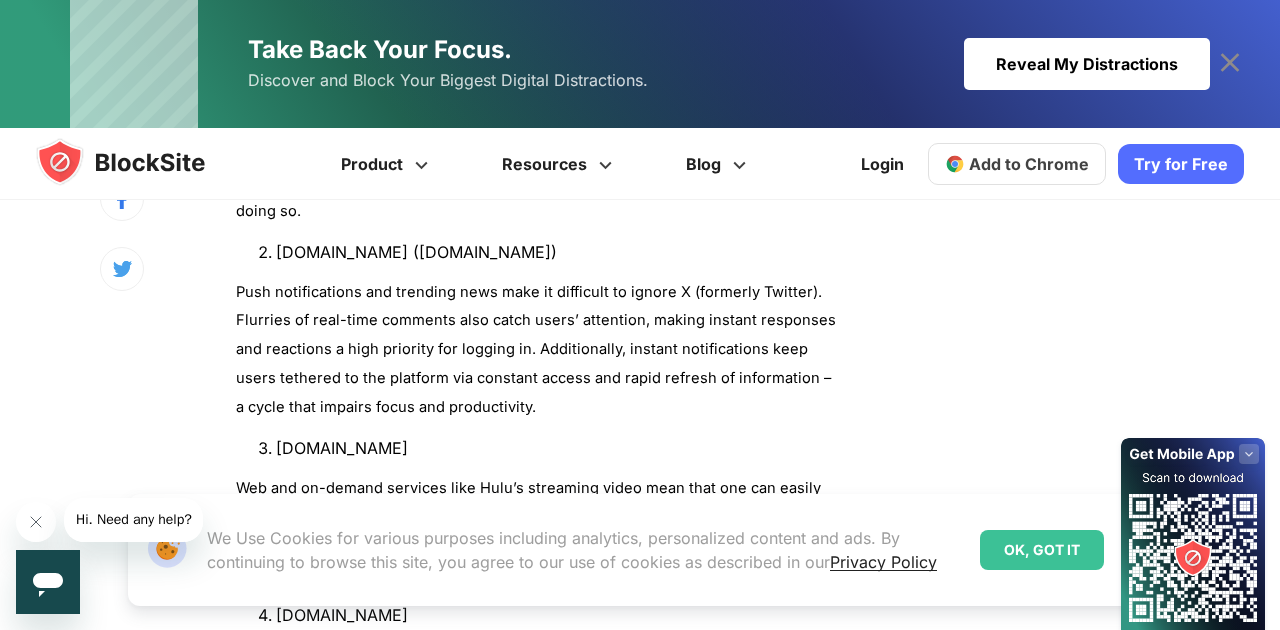 click on "[DOMAIN_NAME] ([DOMAIN_NAME])" at bounding box center [556, 252] 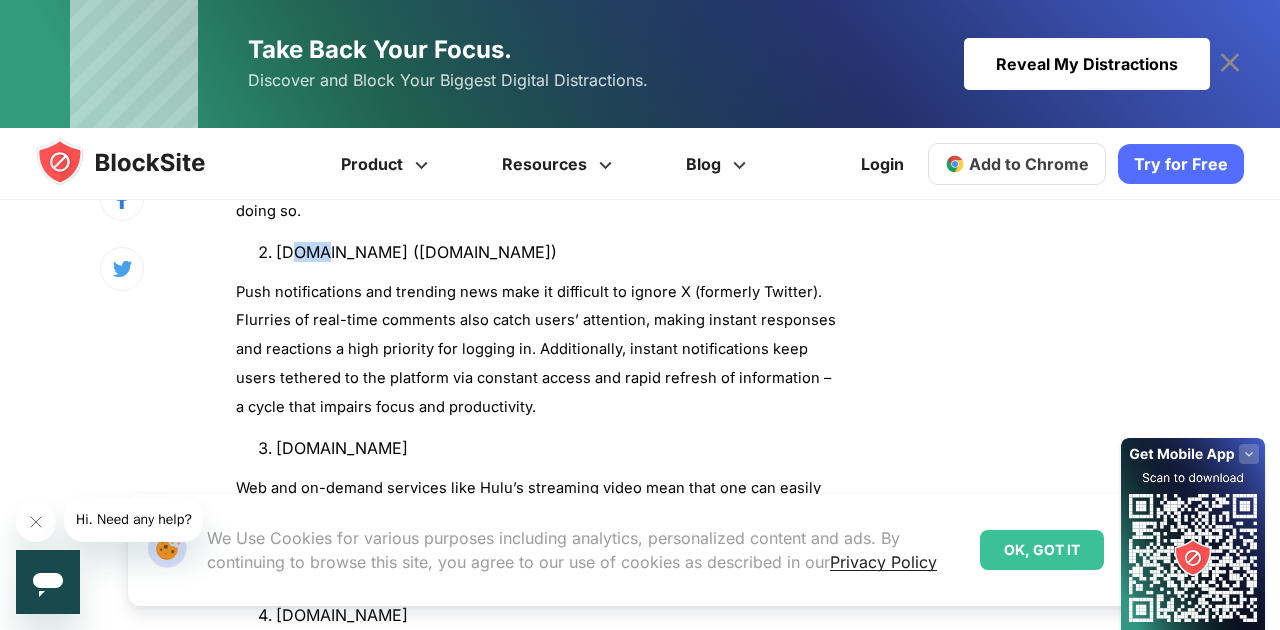 click on "[DOMAIN_NAME] ([DOMAIN_NAME])" at bounding box center (556, 252) 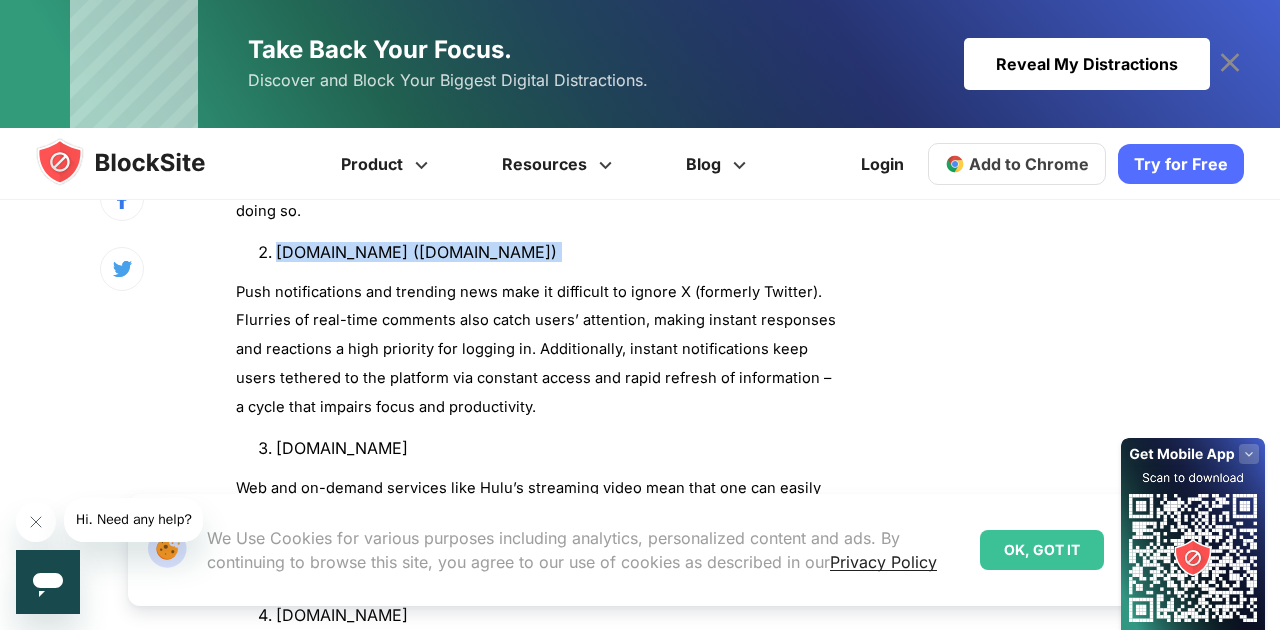 copy on "[DOMAIN_NAME] ([DOMAIN_NAME])" 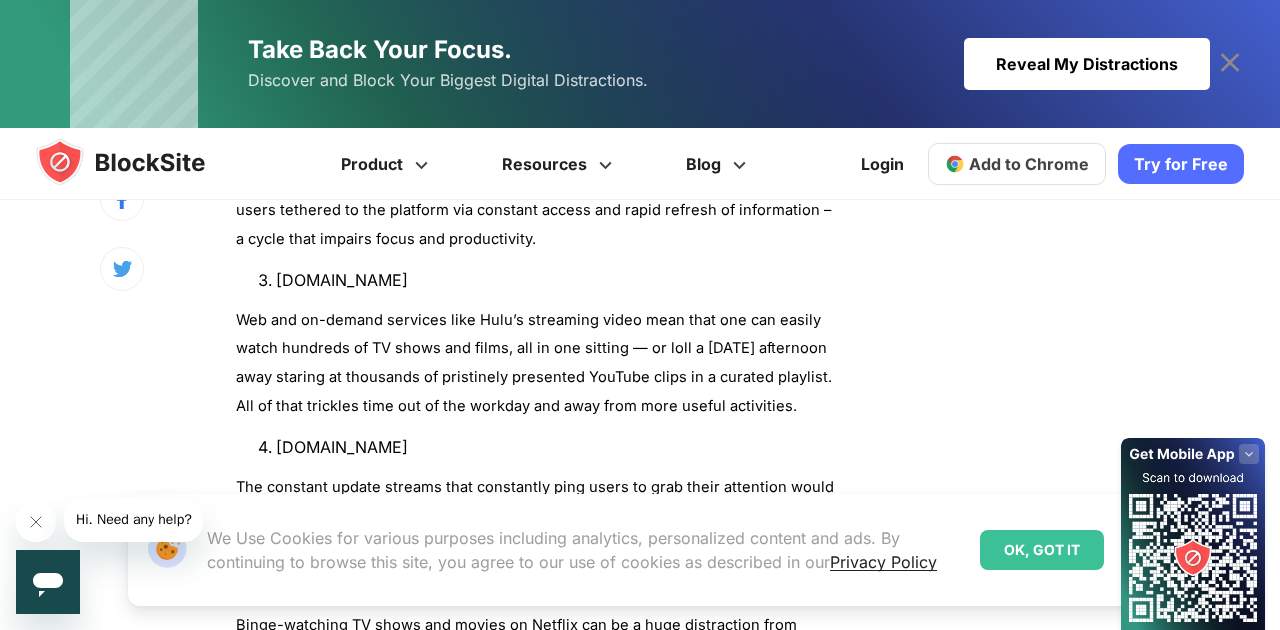 scroll, scrollTop: 2093, scrollLeft: 0, axis: vertical 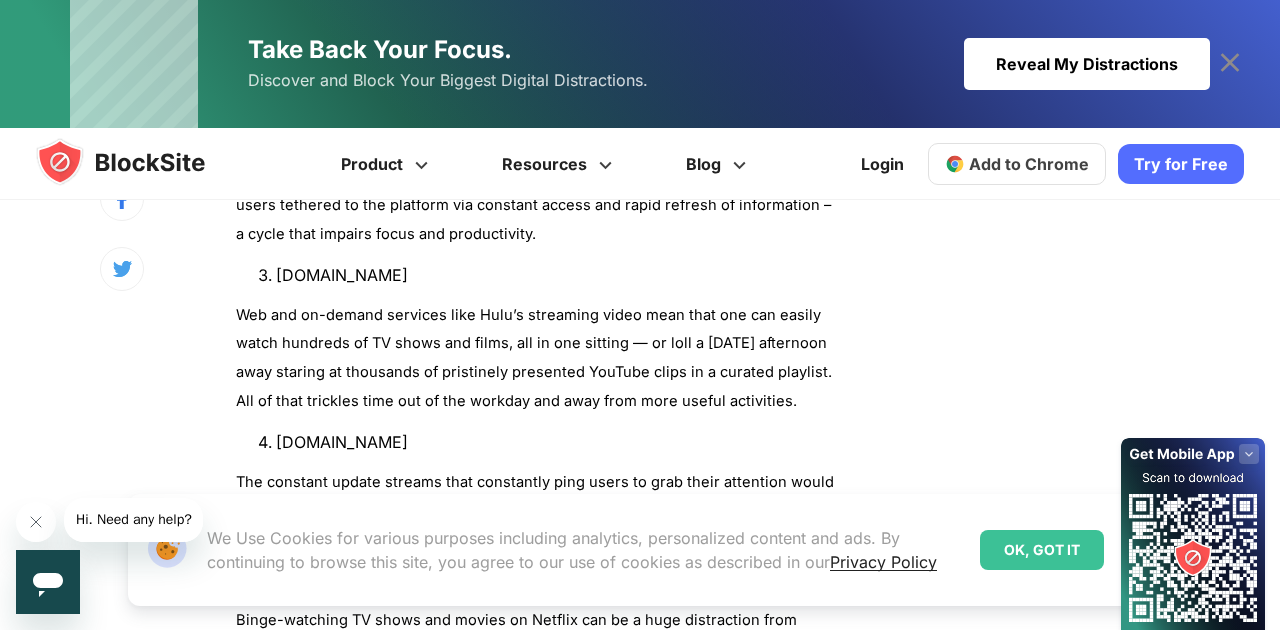 click on "[DOMAIN_NAME]" at bounding box center (556, 275) 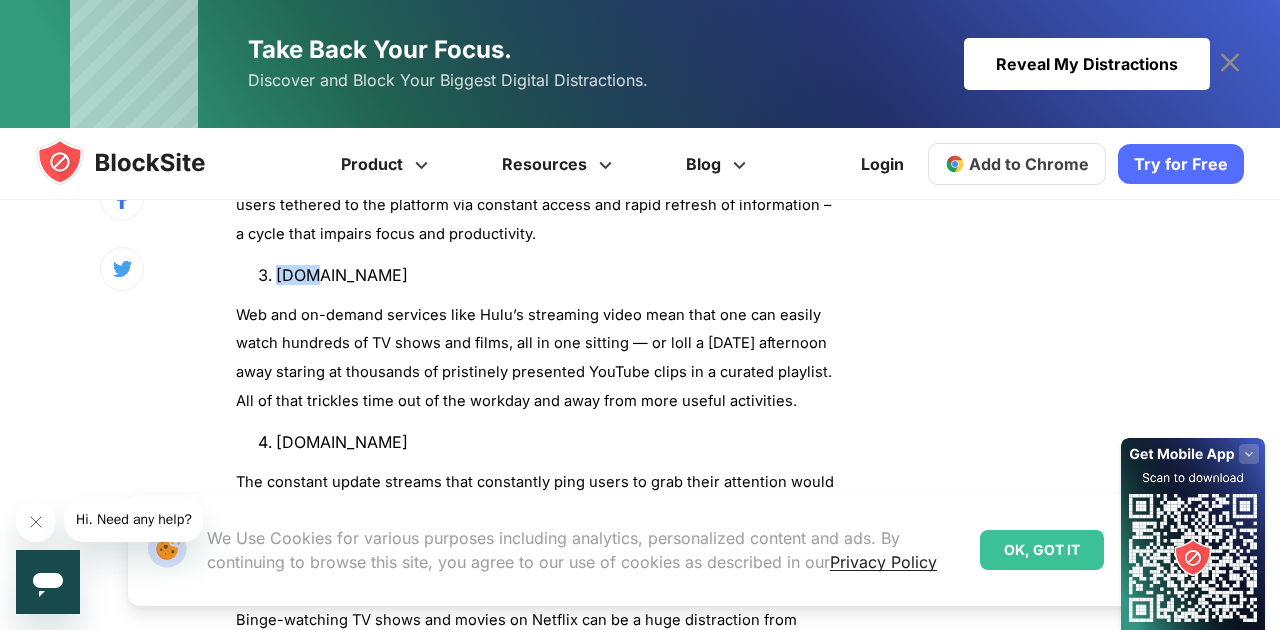 click on "[DOMAIN_NAME]" at bounding box center [556, 275] 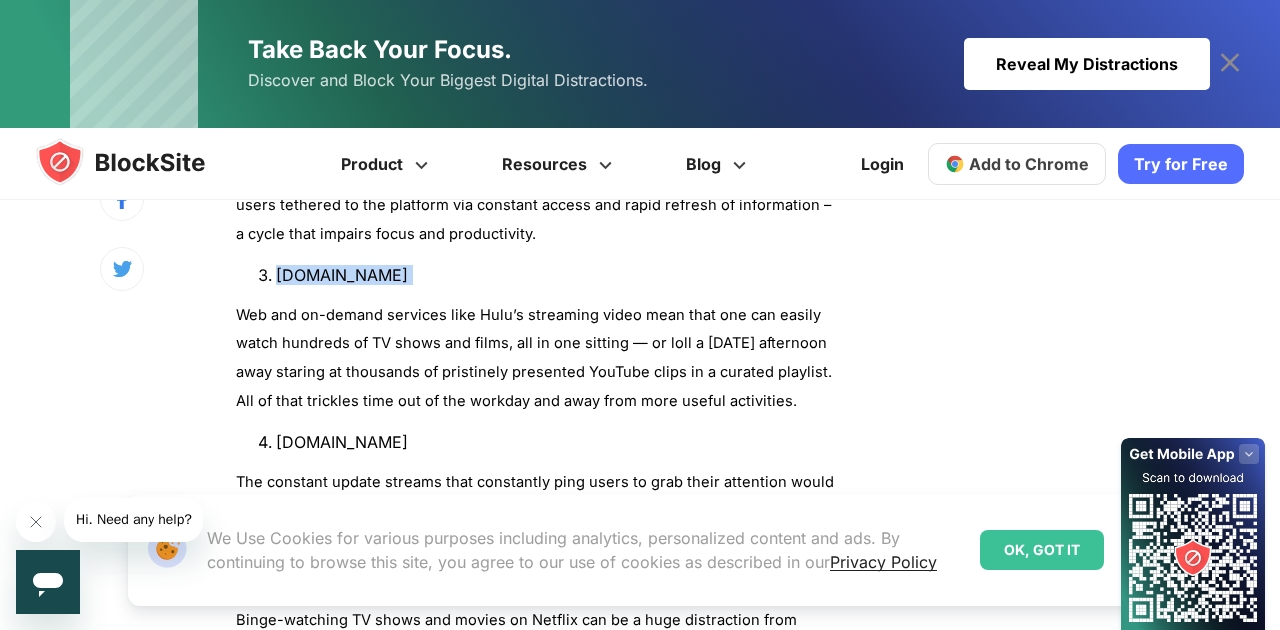 click on "[DOMAIN_NAME]" at bounding box center (556, 275) 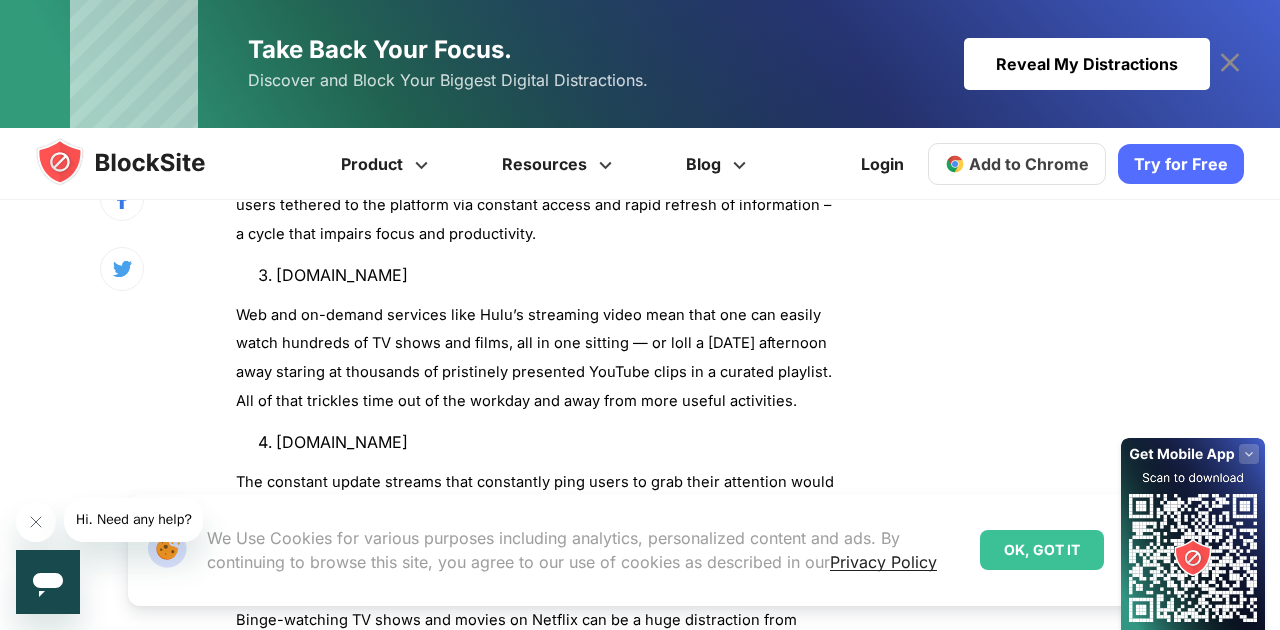 click on "[DOMAIN_NAME]" at bounding box center (556, 275) 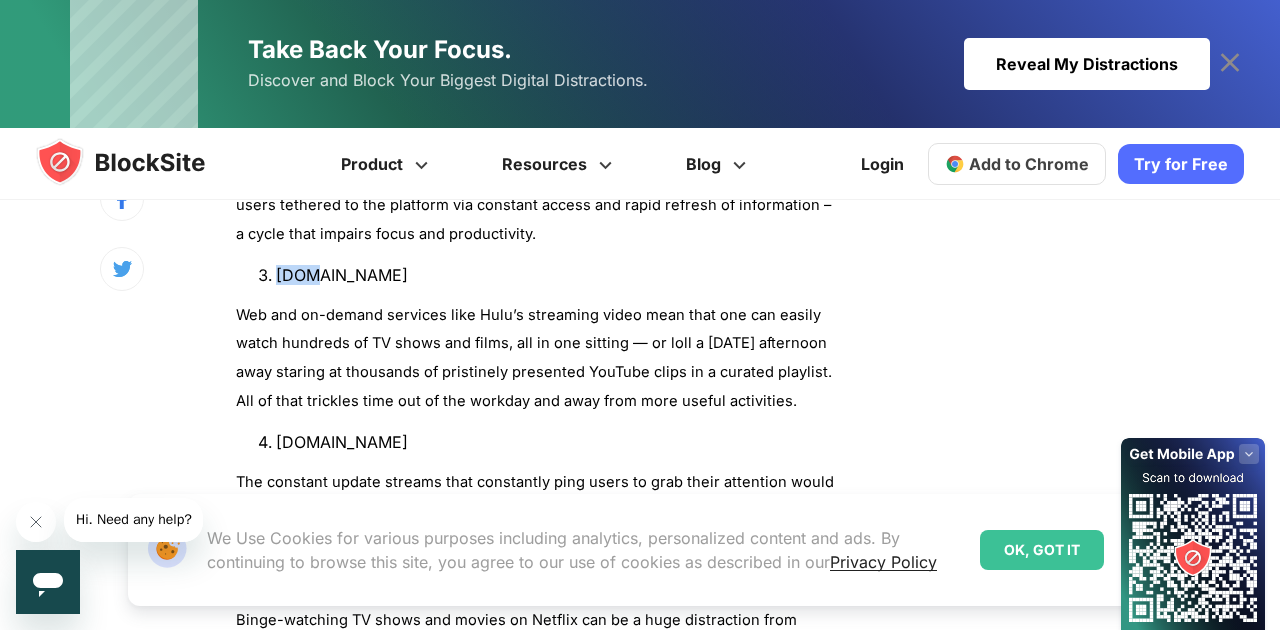 click on "[DOMAIN_NAME]" at bounding box center [556, 275] 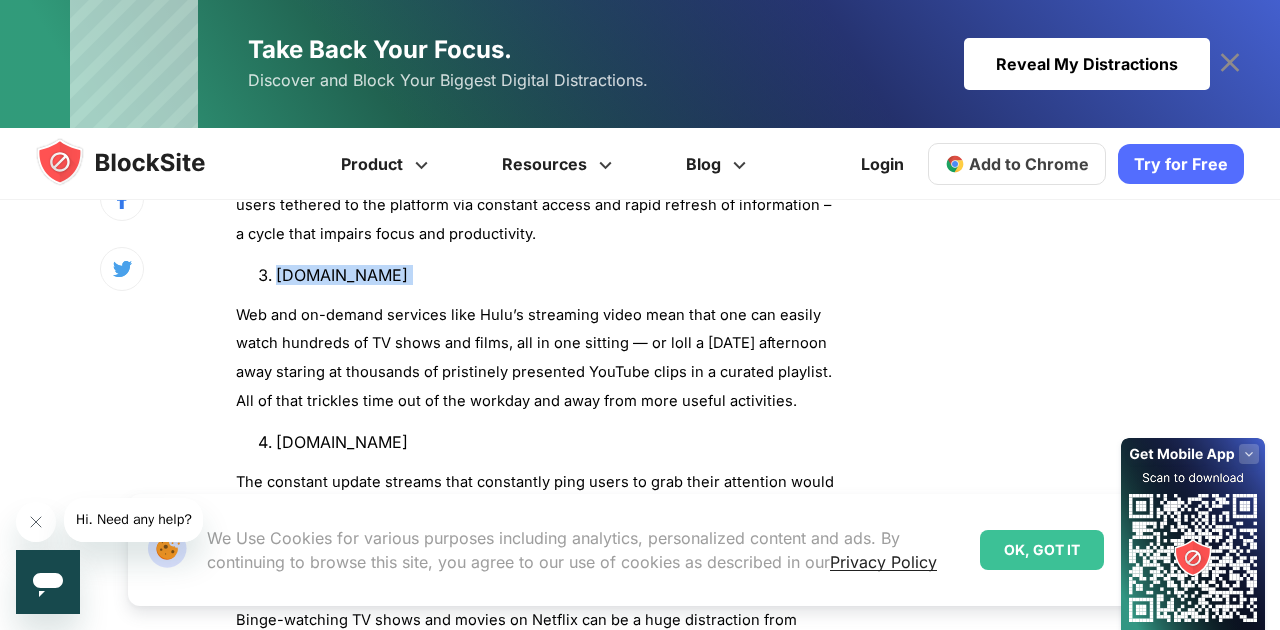 click on "[DOMAIN_NAME]" at bounding box center [556, 275] 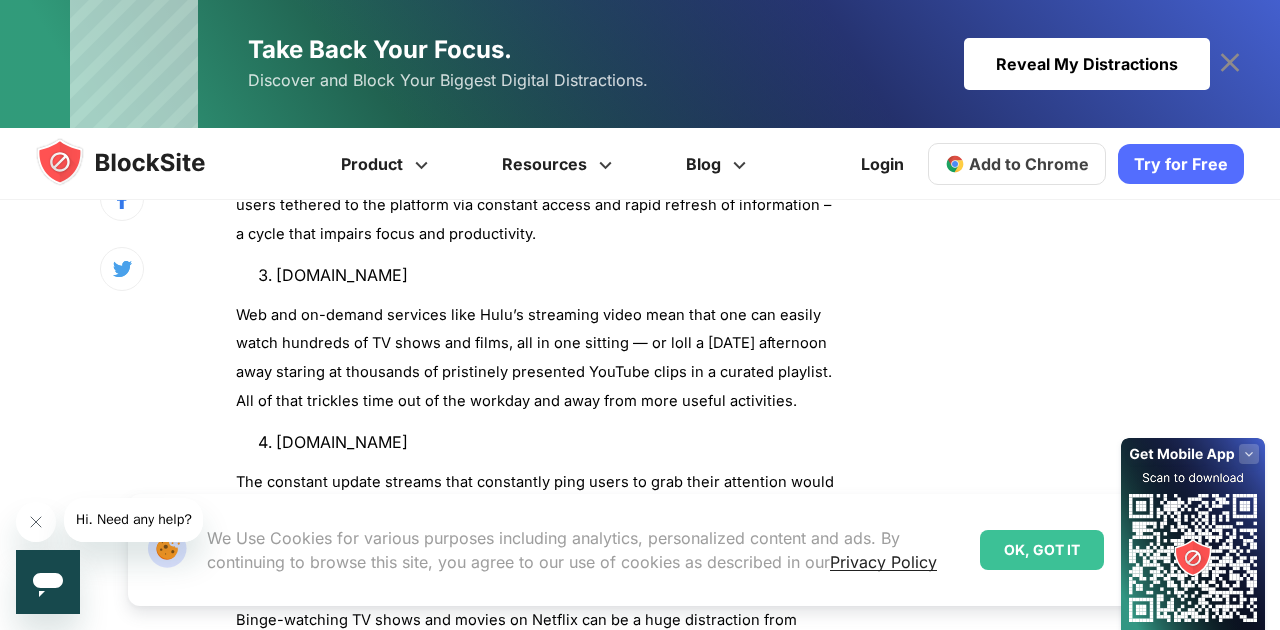 click on "[DOMAIN_NAME]" at bounding box center (556, 275) 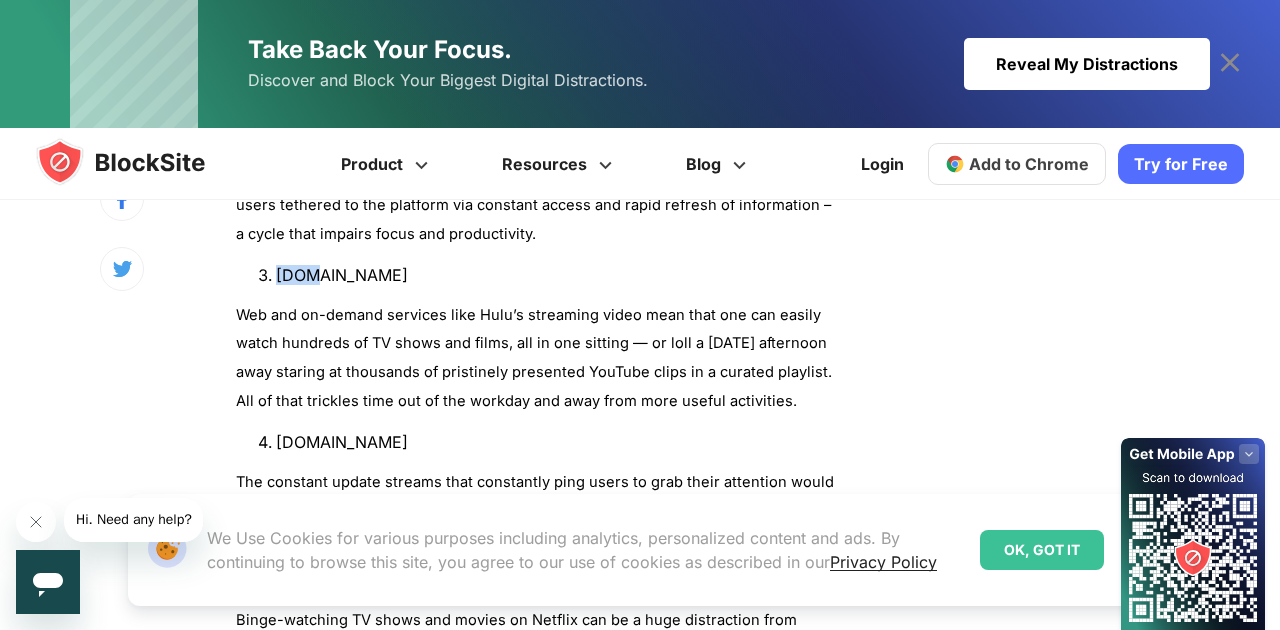 click on "[DOMAIN_NAME]" at bounding box center [556, 275] 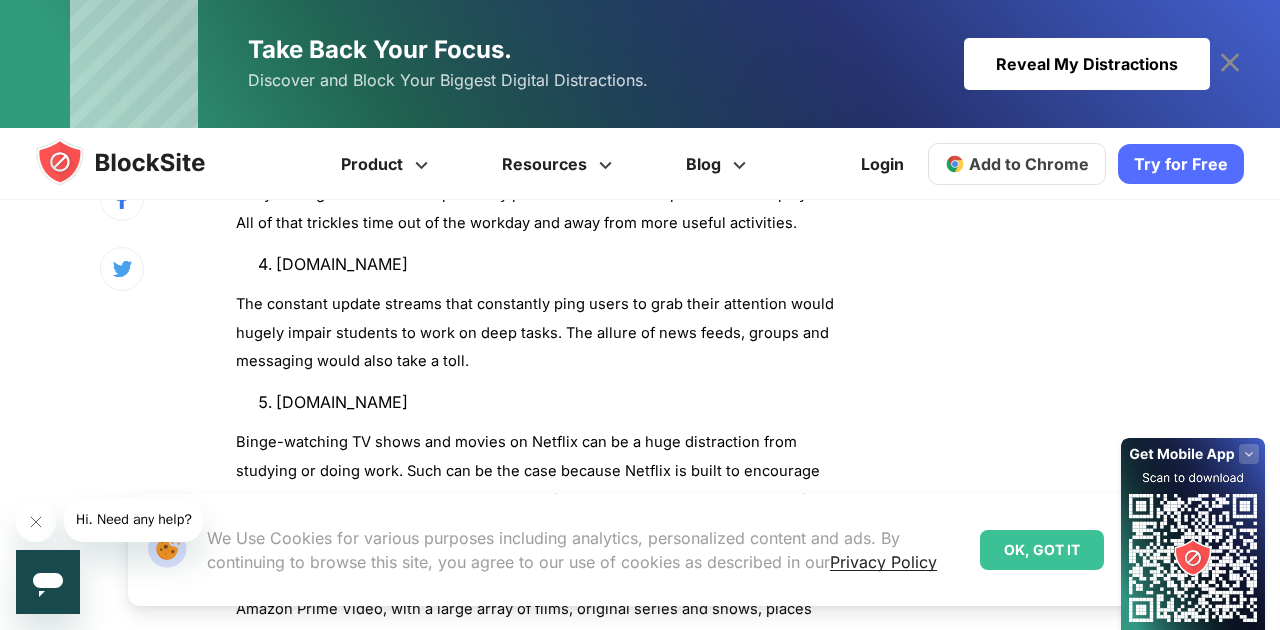 scroll, scrollTop: 2268, scrollLeft: 0, axis: vertical 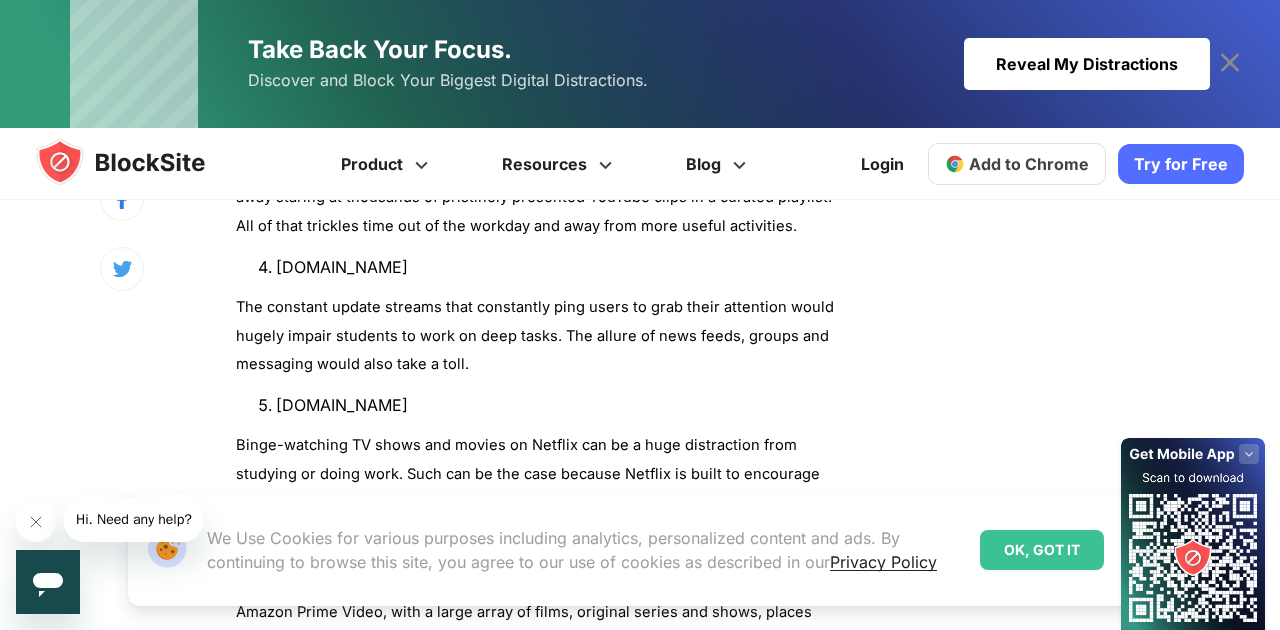 click on "[DOMAIN_NAME]" at bounding box center [556, 267] 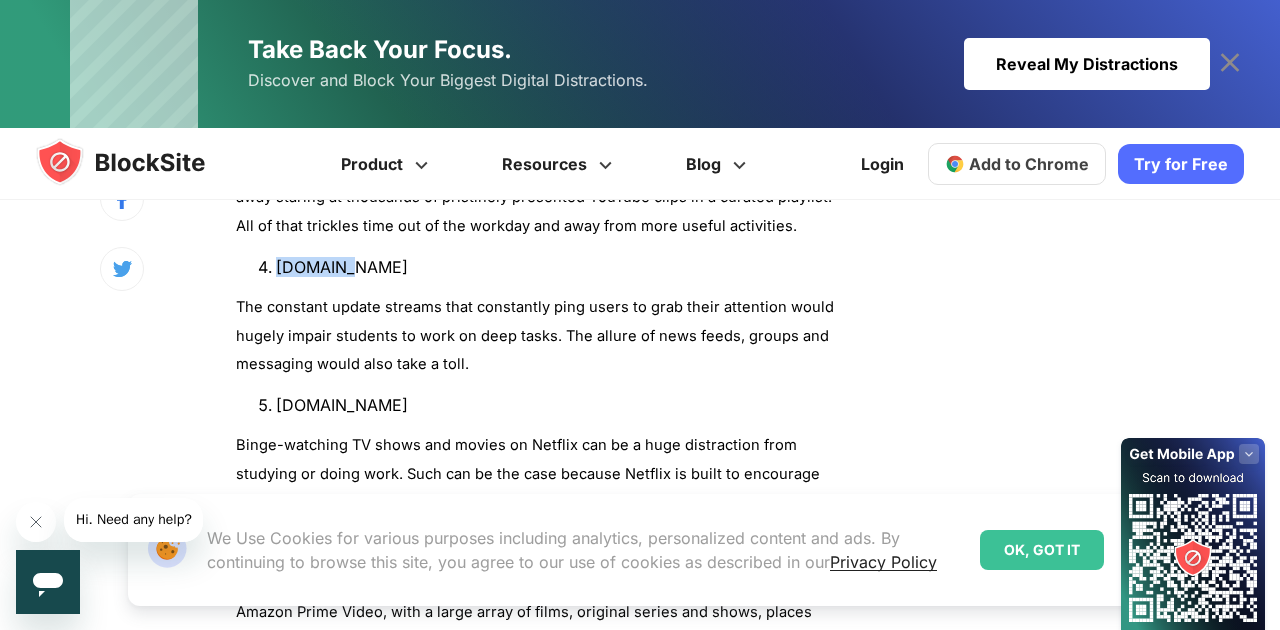 click on "[DOMAIN_NAME]" at bounding box center (556, 267) 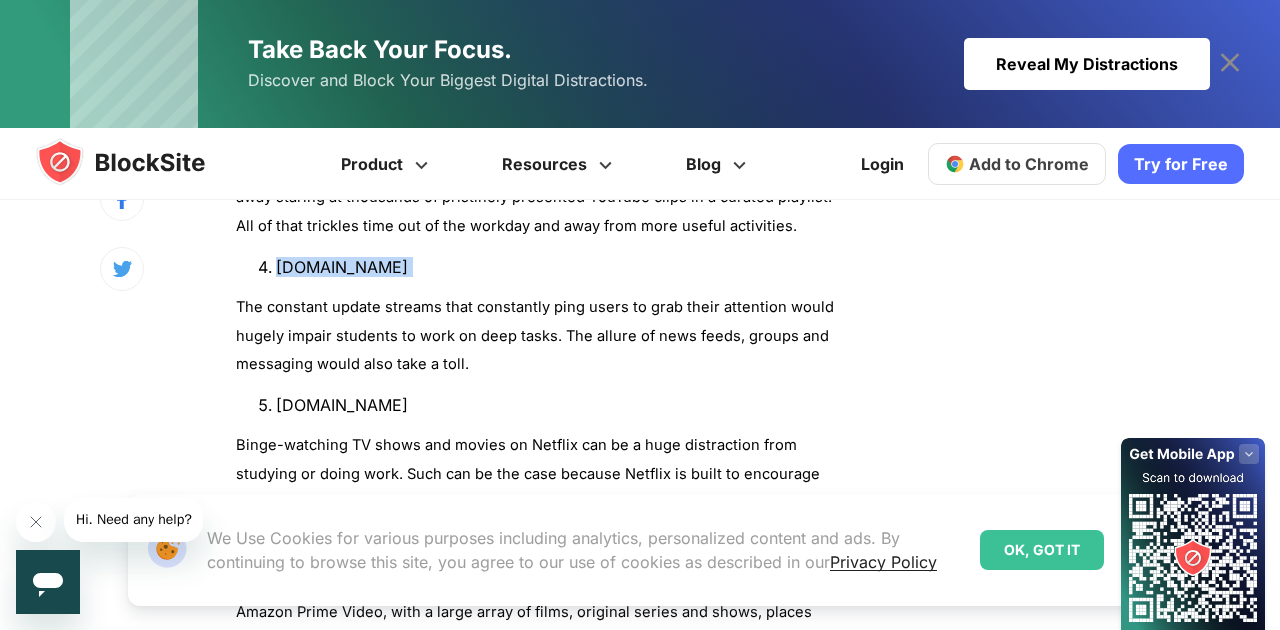 copy on "[DOMAIN_NAME]" 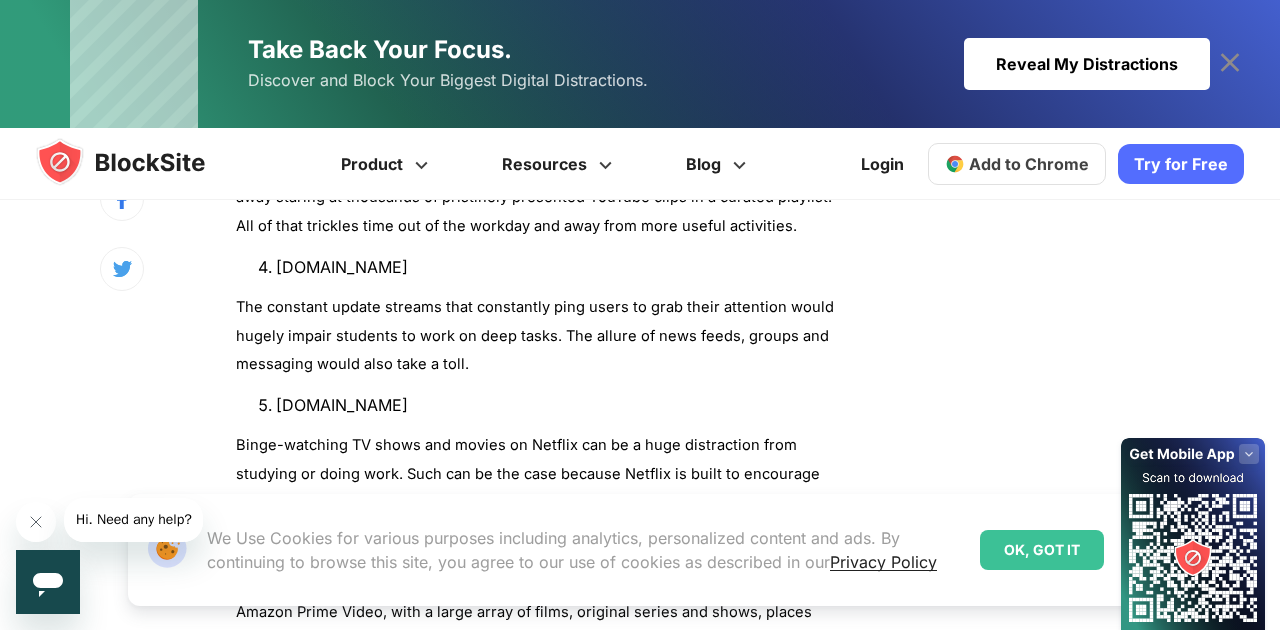 click on "[DOMAIN_NAME]" at bounding box center [556, 405] 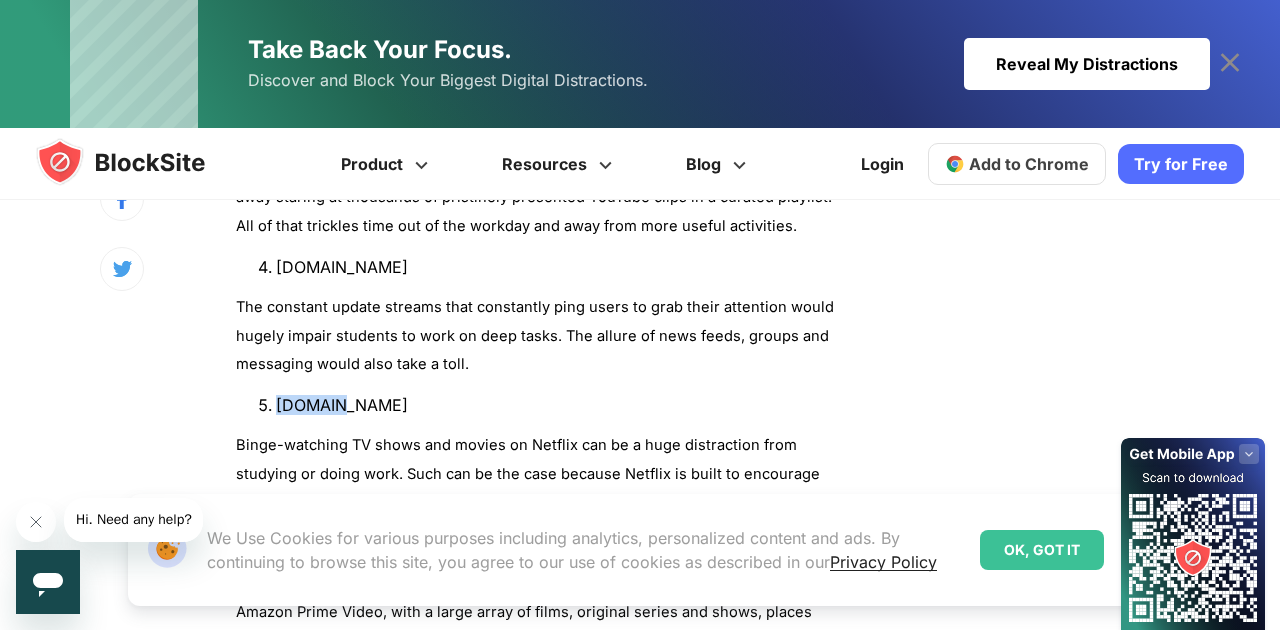 click on "[DOMAIN_NAME]" at bounding box center (556, 405) 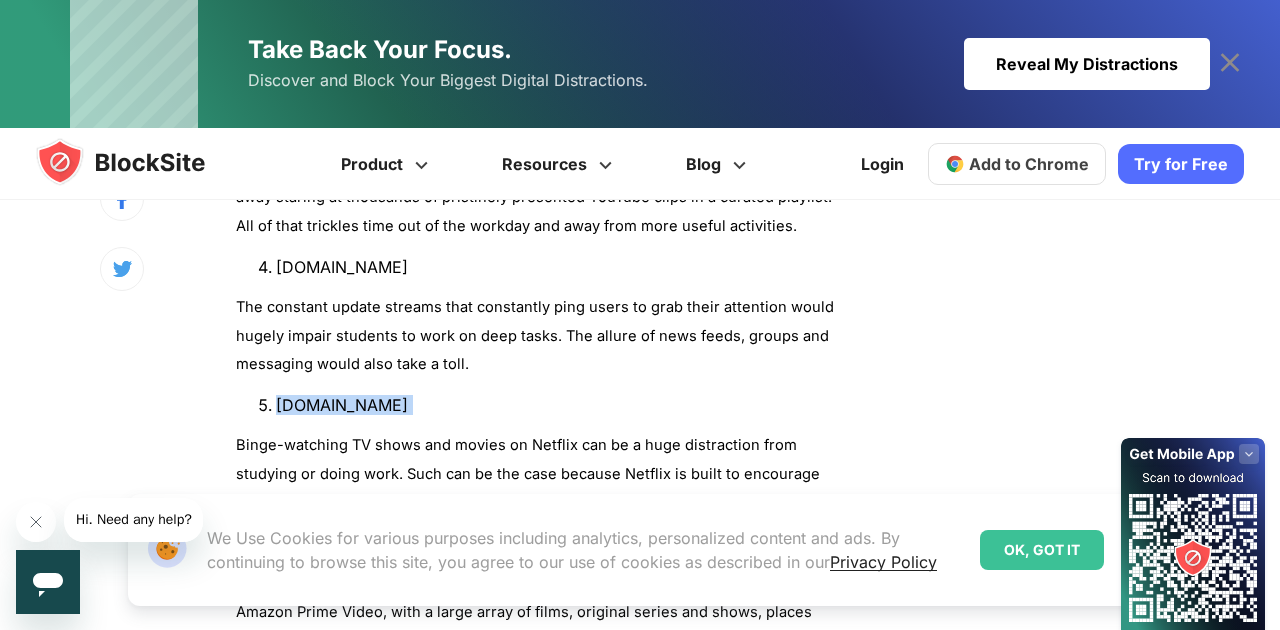 copy on "[DOMAIN_NAME]" 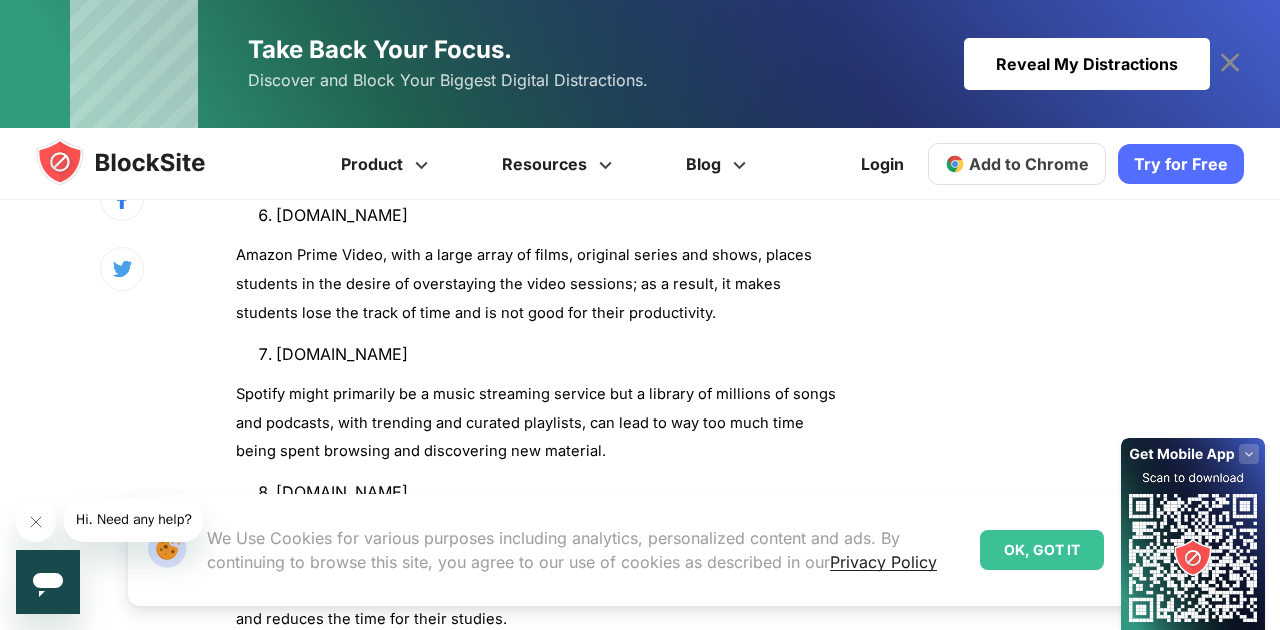 scroll, scrollTop: 2627, scrollLeft: 0, axis: vertical 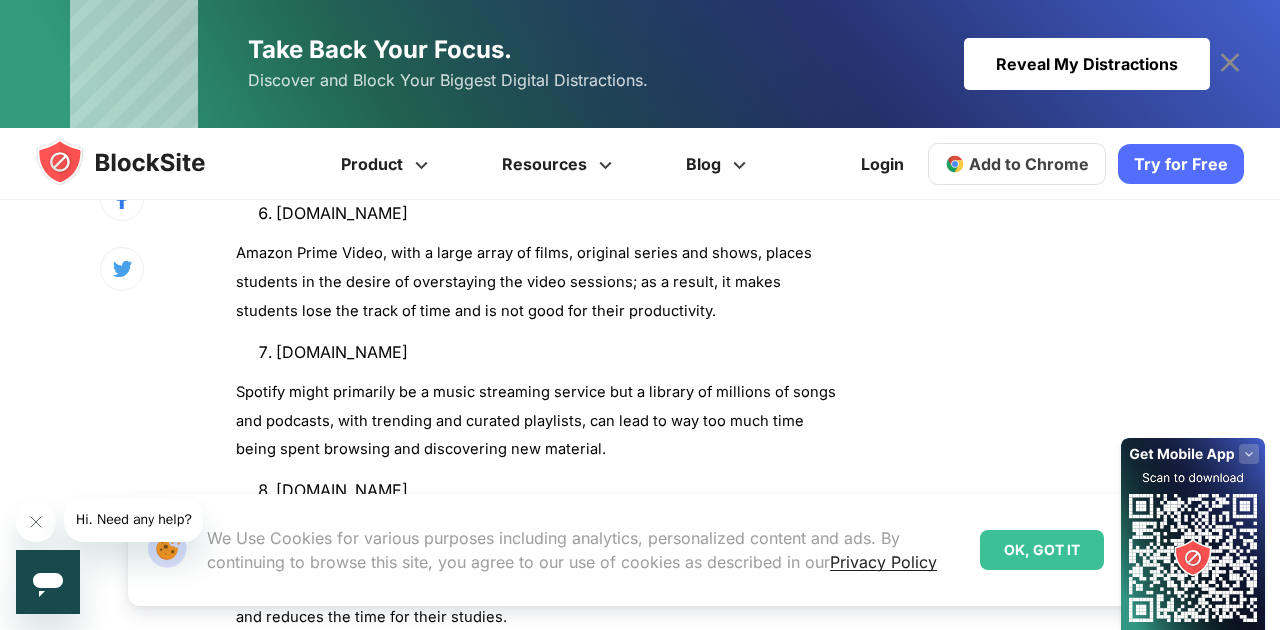 click on "[DOMAIN_NAME]" at bounding box center (556, 352) 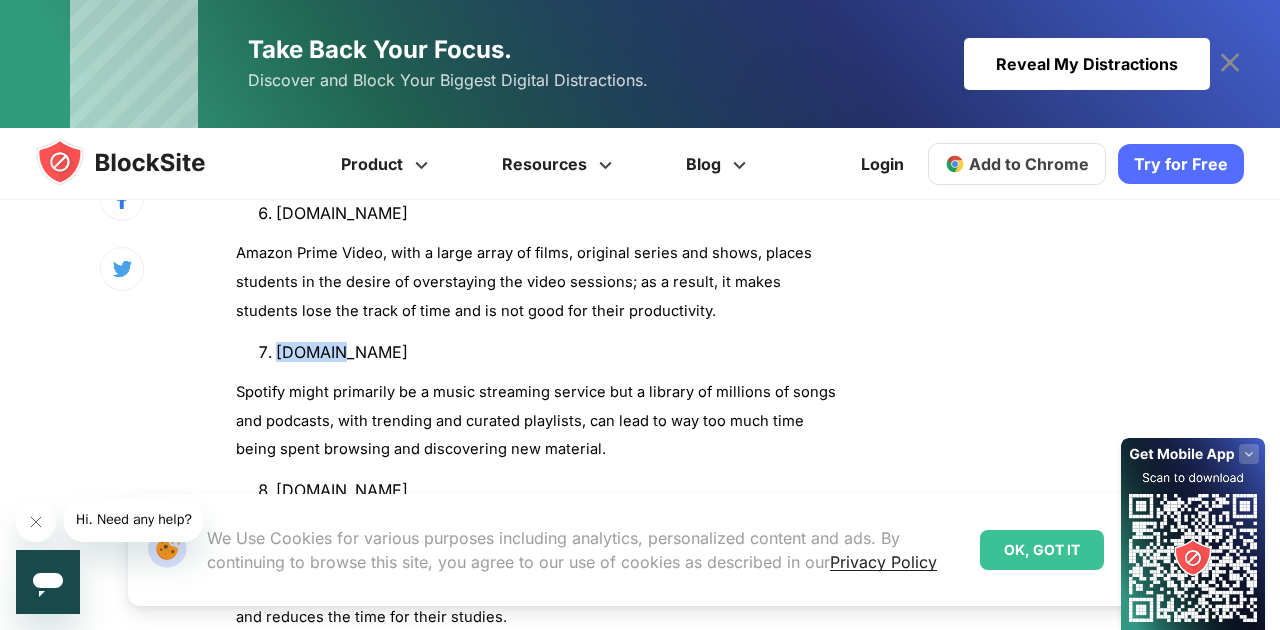 click on "[DOMAIN_NAME]" at bounding box center [556, 352] 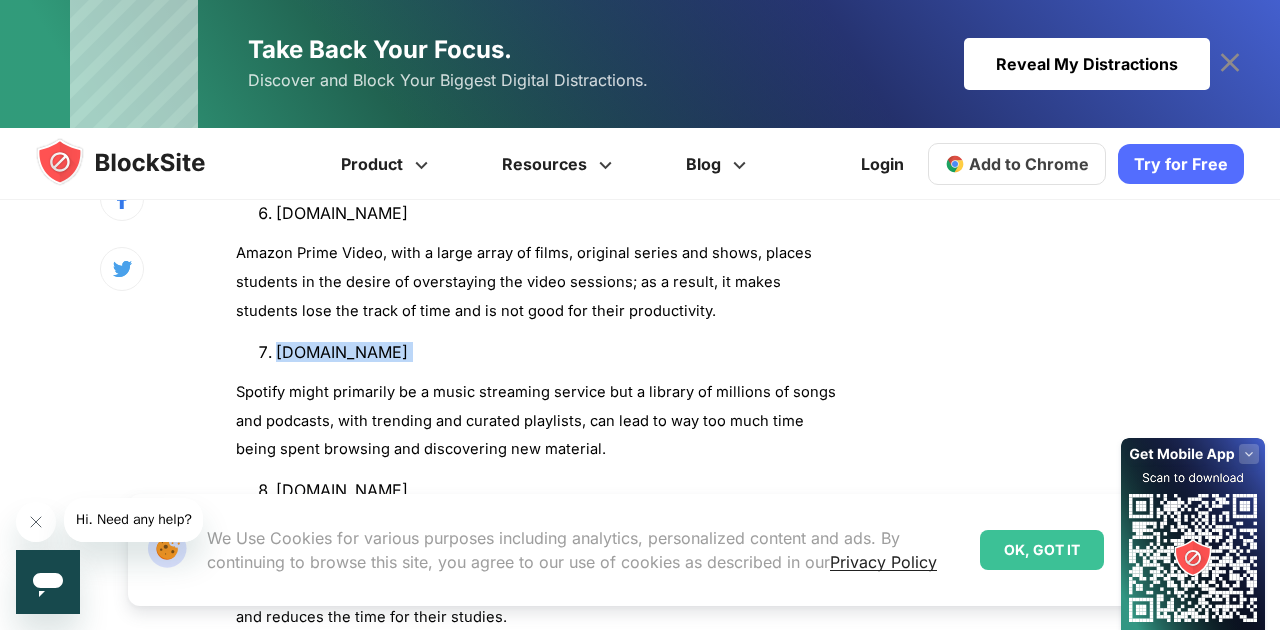 copy on "[DOMAIN_NAME]" 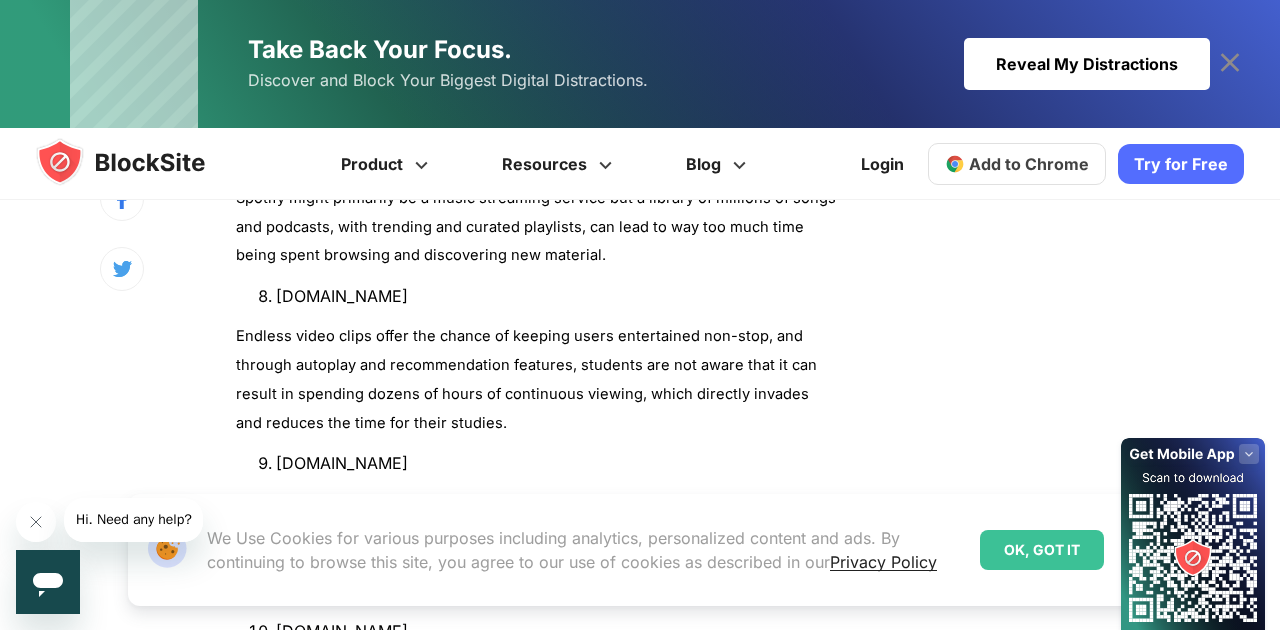 scroll, scrollTop: 2830, scrollLeft: 0, axis: vertical 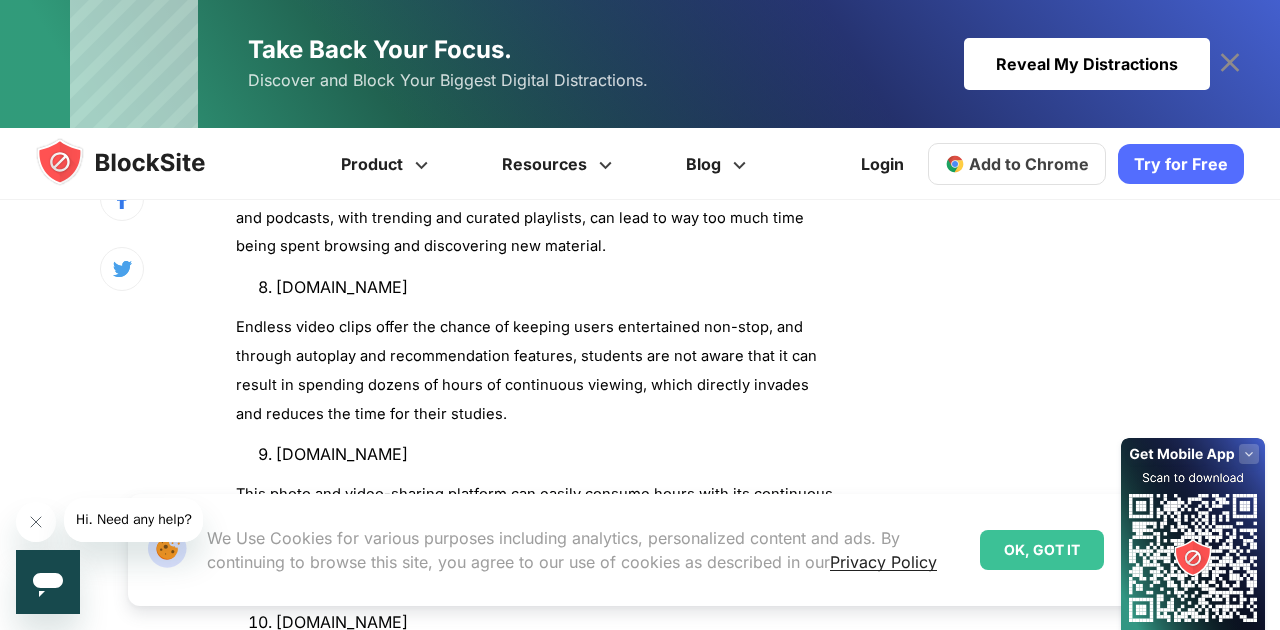 click on "[DOMAIN_NAME]" at bounding box center [556, 287] 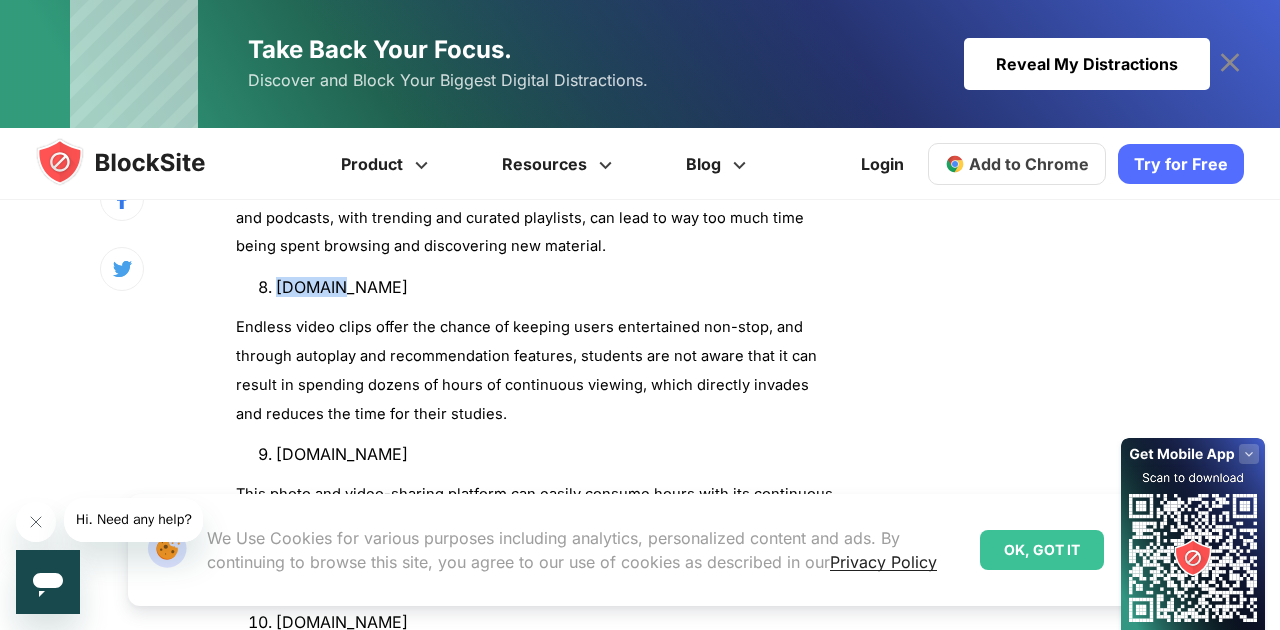 click on "[DOMAIN_NAME]" at bounding box center [556, 287] 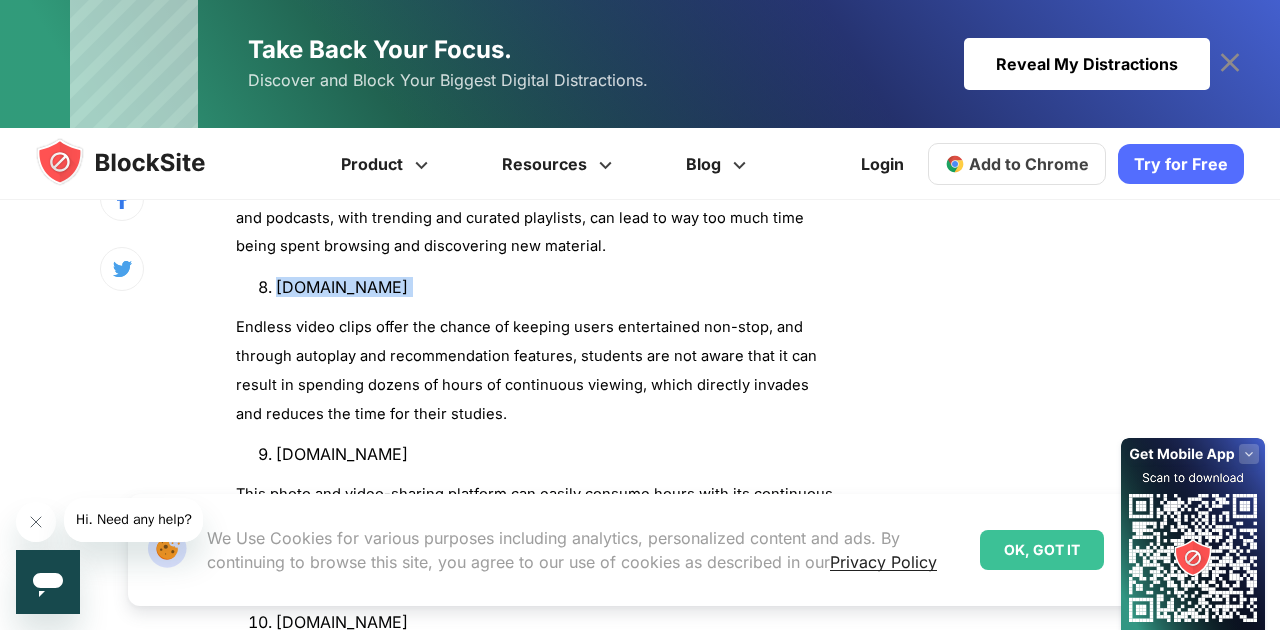 copy on "[DOMAIN_NAME]" 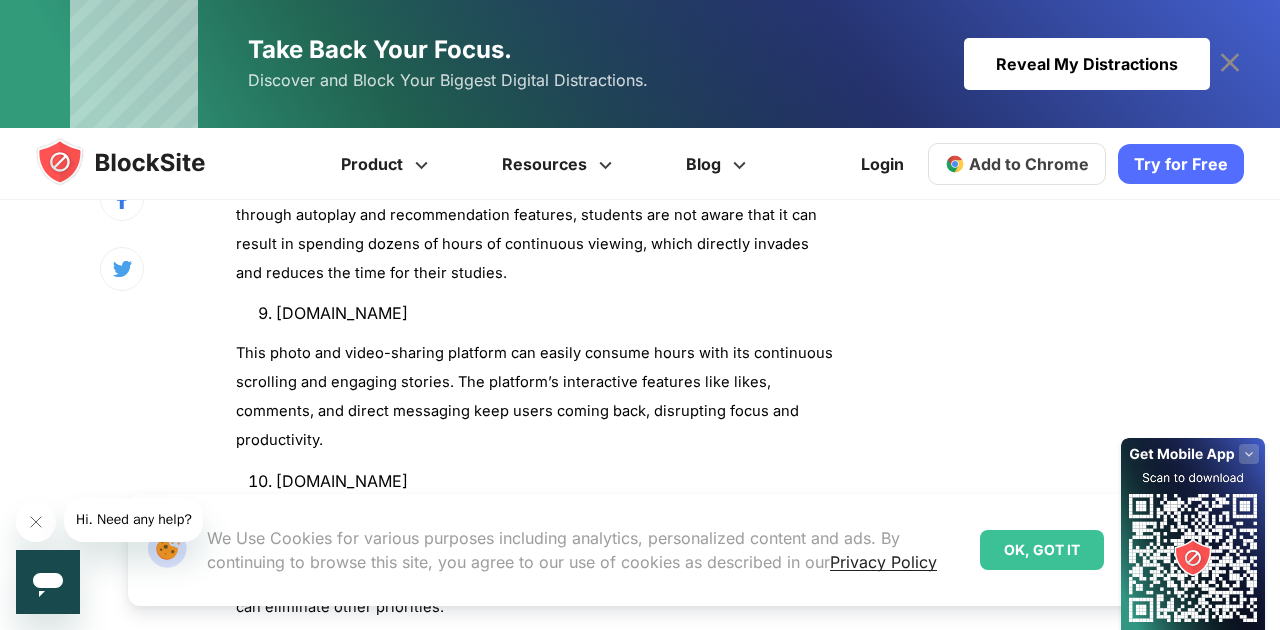 scroll, scrollTop: 3000, scrollLeft: 0, axis: vertical 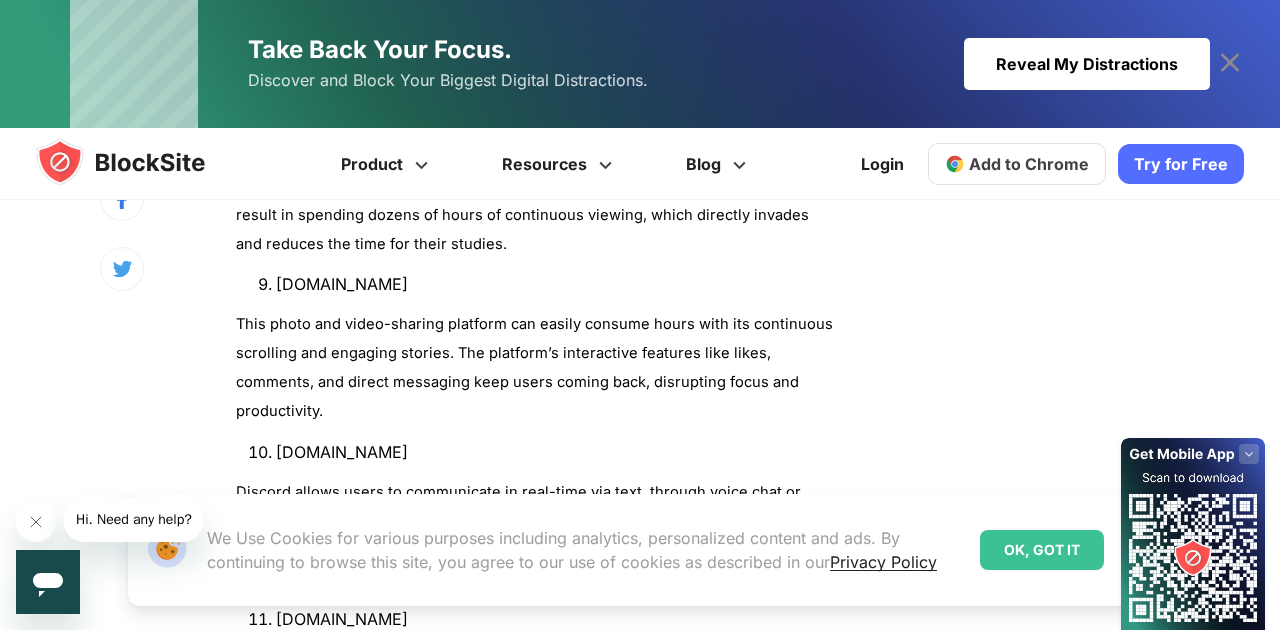 click on "[DOMAIN_NAME]" at bounding box center [556, 284] 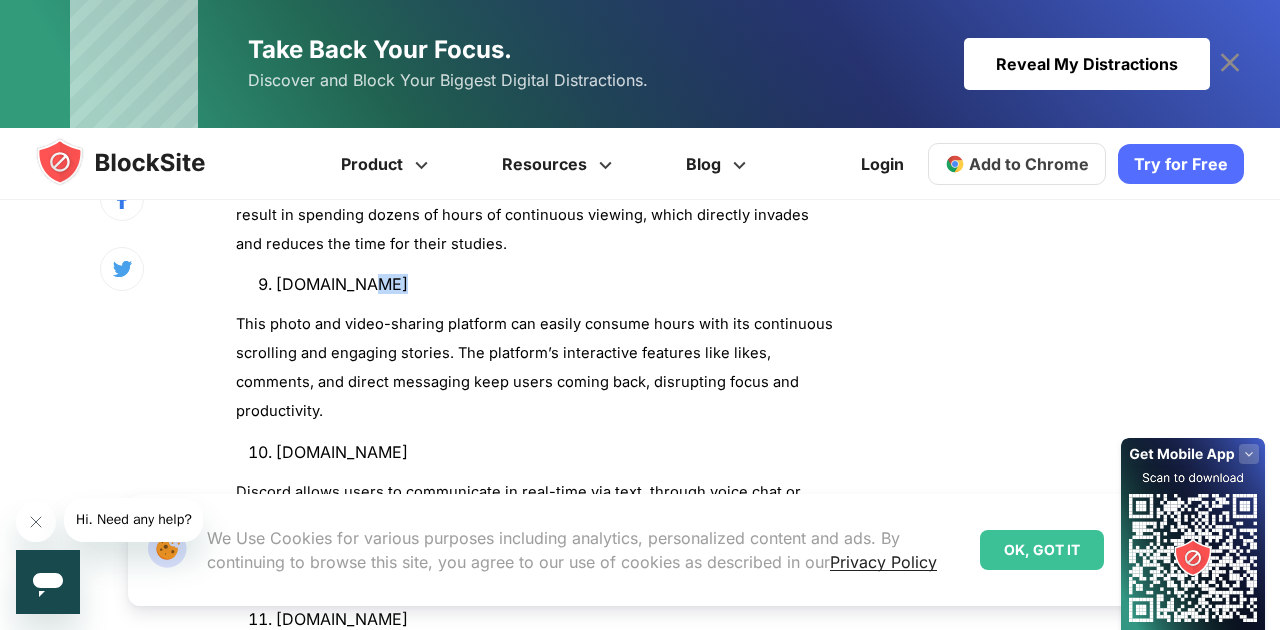 click on "[DOMAIN_NAME]" at bounding box center [556, 284] 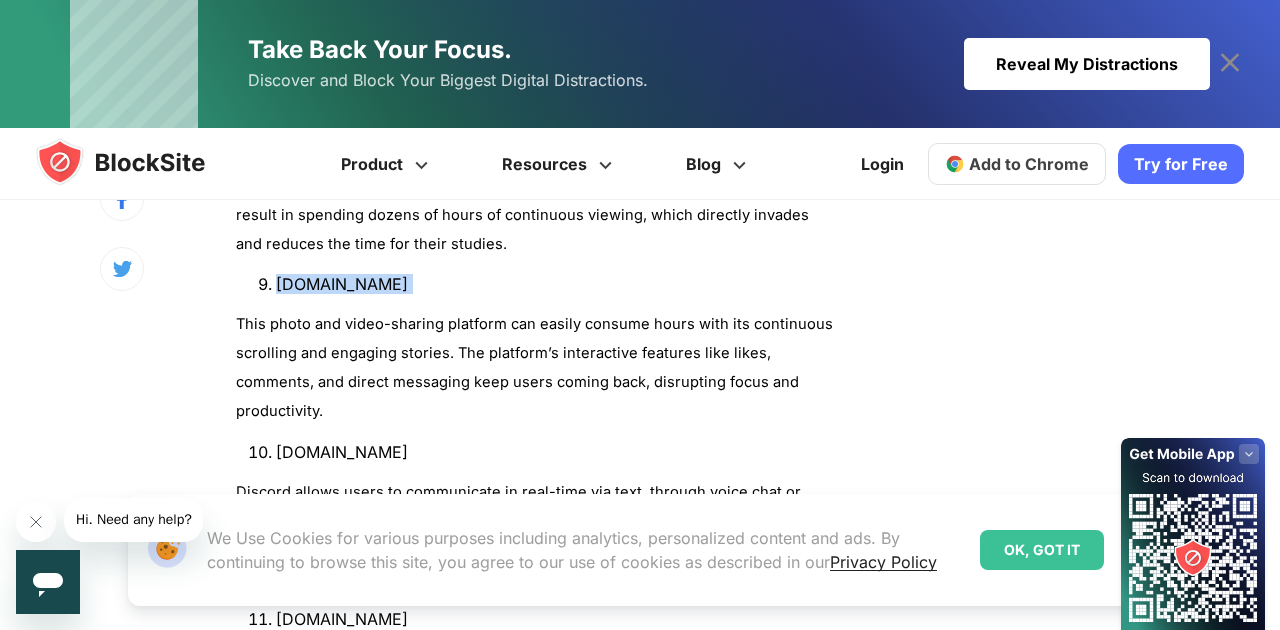 copy on "[DOMAIN_NAME]" 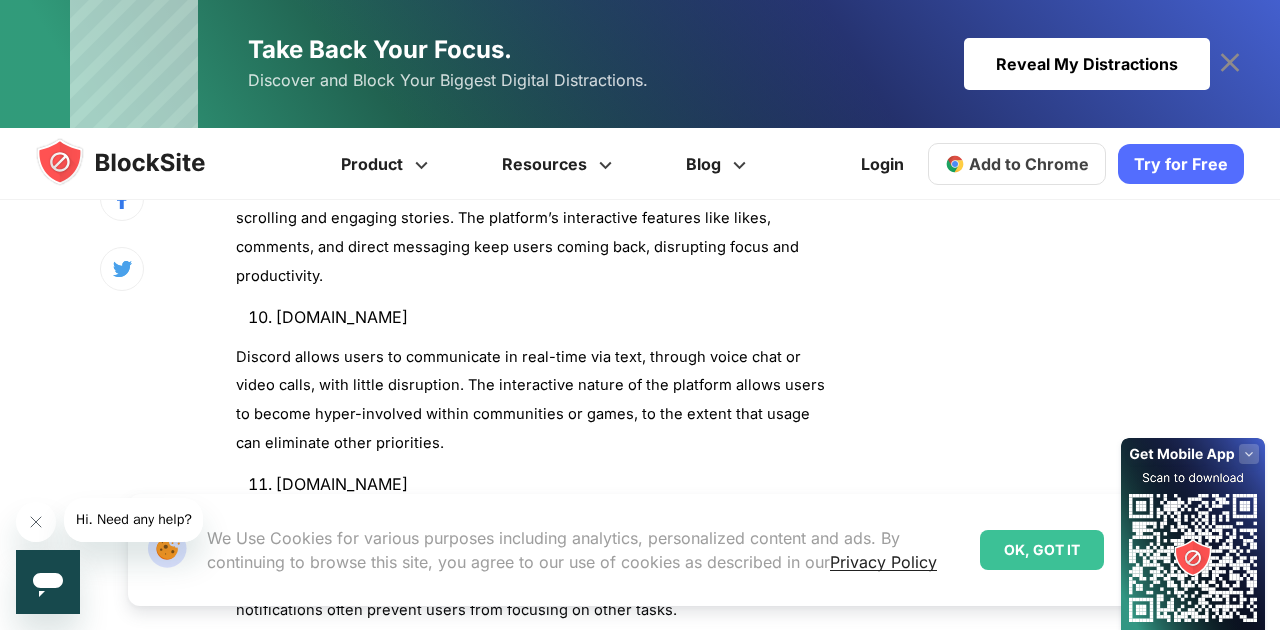scroll, scrollTop: 3150, scrollLeft: 0, axis: vertical 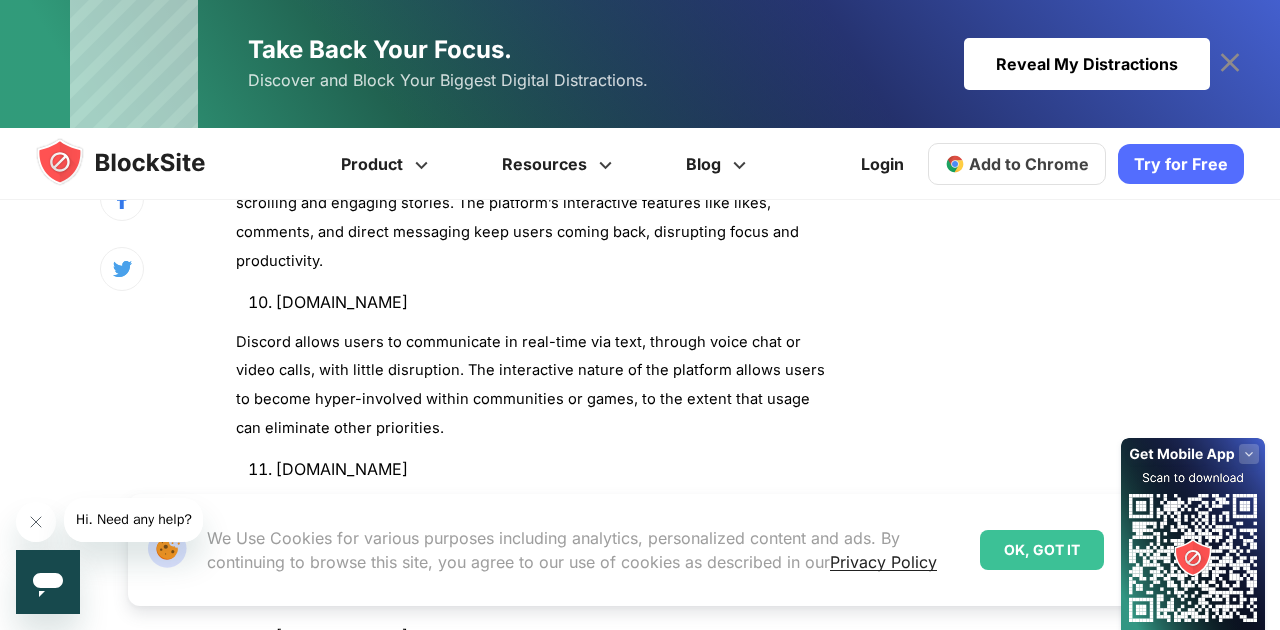click on "Managing screen time is vital for students to achieve good performance at school. Research has shown that the lack of concentration in the studies is due to distractions from various internet.
For instance, according to a survey by the  Pew Research Center , 38% of teens say they spend too much time on their smartphone. About a quarter say the same about their social media use. Social media, watching videos on YouTube, playing games on online gaming services and so on are the main causes. Parents also share the concern and 56% of them believed that the sleep problems of their child were caused by electronics, social media and cell phones, reported in a  [PERSON_NAME][GEOGRAPHIC_DATA] on Children’s Health .
To deal with these problems, specific tactics must be implemented. Here is why blocking certain sites becomes a great idea for students to  stay focused  and reach their academic goals.
[DATE] is a good day
to start, try for free" at bounding box center [536, 1538] 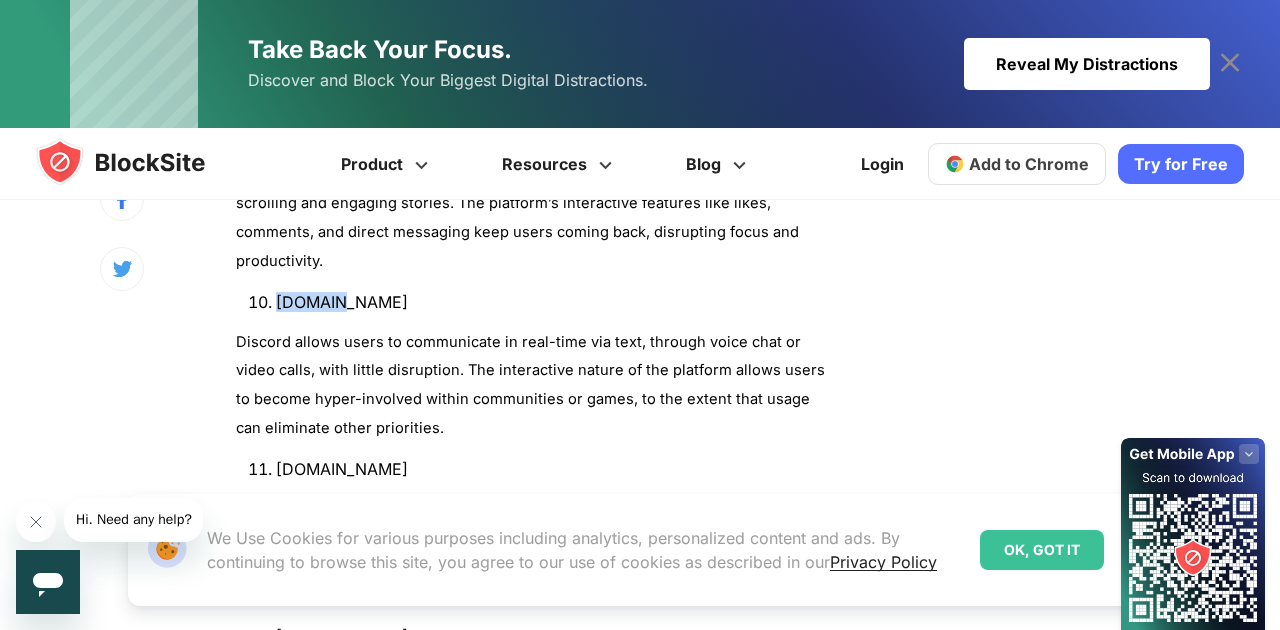 click on "[DOMAIN_NAME]" at bounding box center (556, 302) 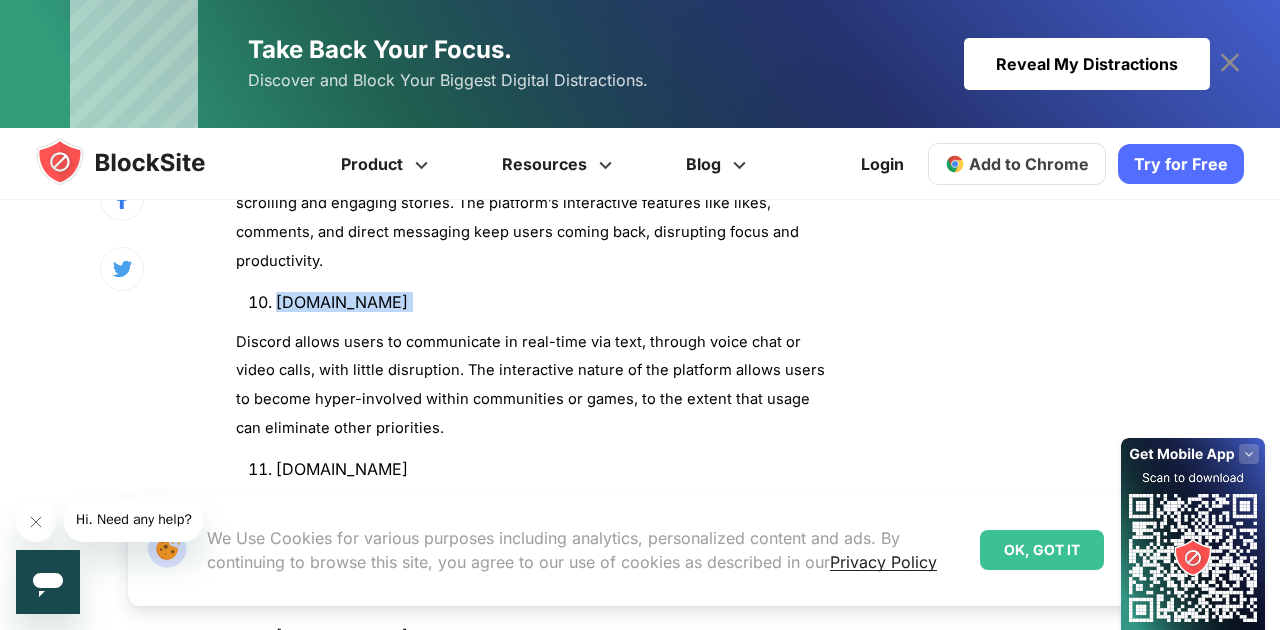copy on "[DOMAIN_NAME]" 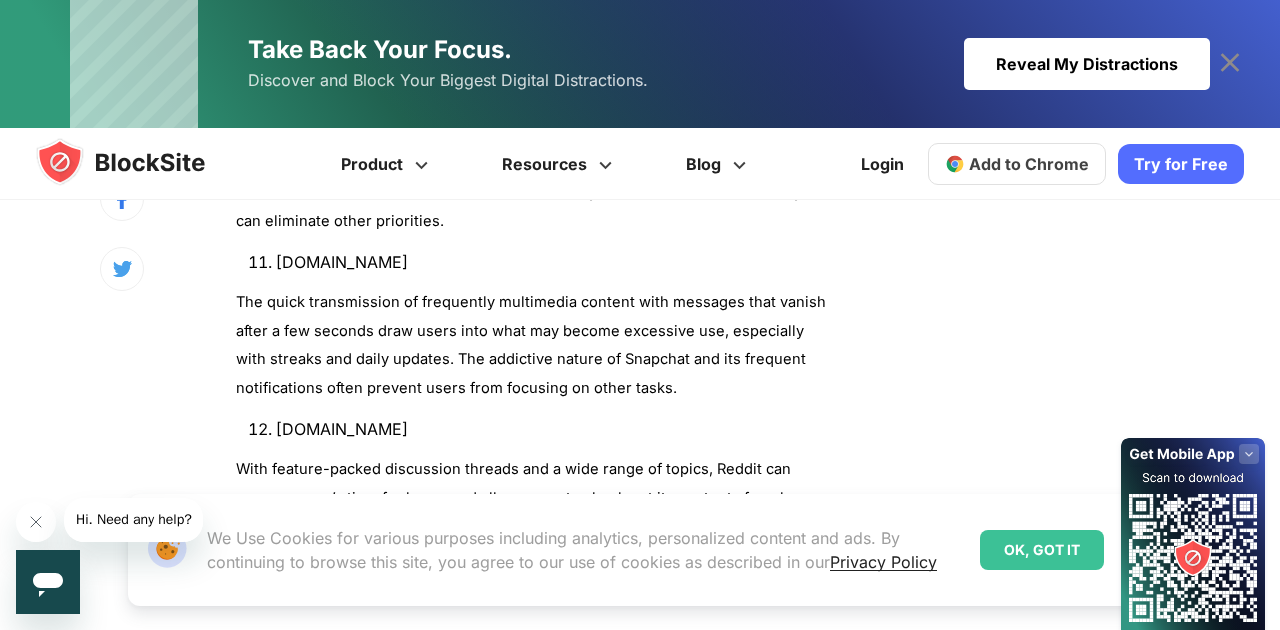 scroll, scrollTop: 3361, scrollLeft: 0, axis: vertical 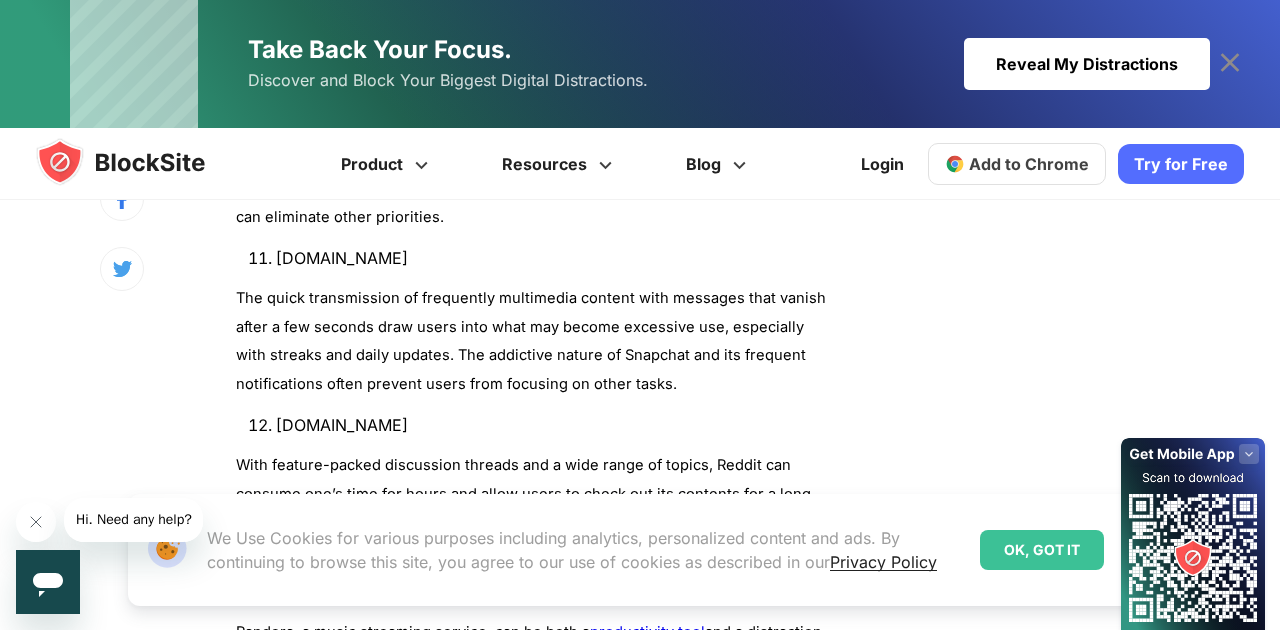 click on "[DOMAIN_NAME]" at bounding box center [556, 258] 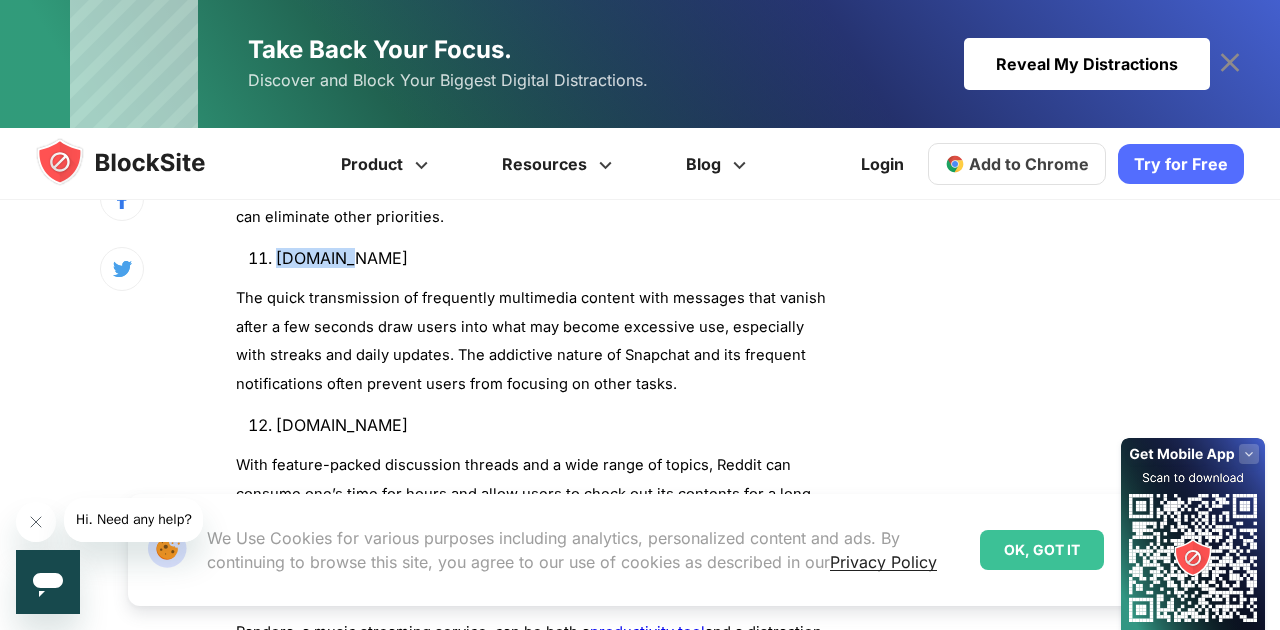 click on "[DOMAIN_NAME]" at bounding box center (556, 258) 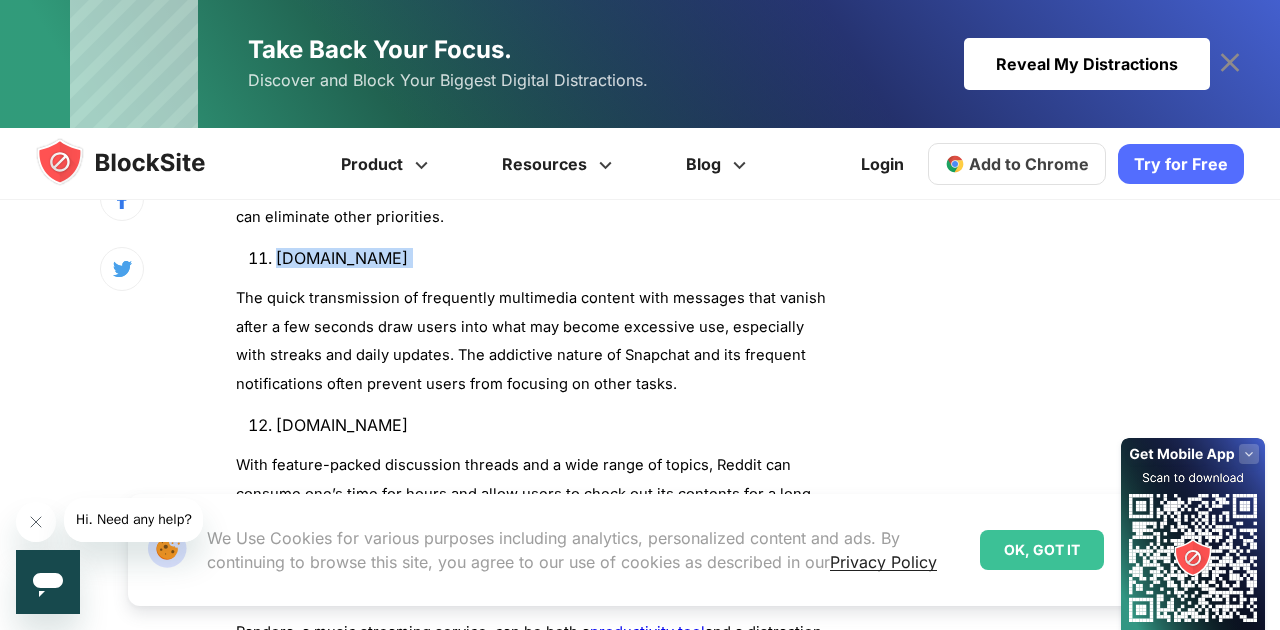 copy on "[DOMAIN_NAME]" 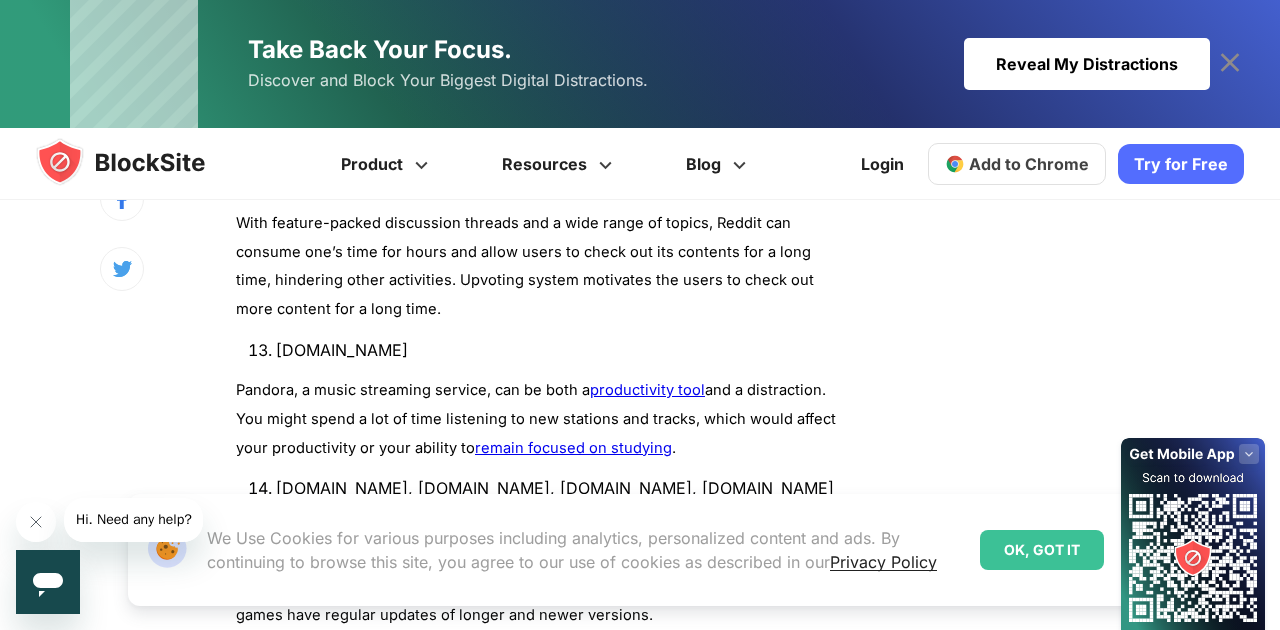 scroll, scrollTop: 3607, scrollLeft: 0, axis: vertical 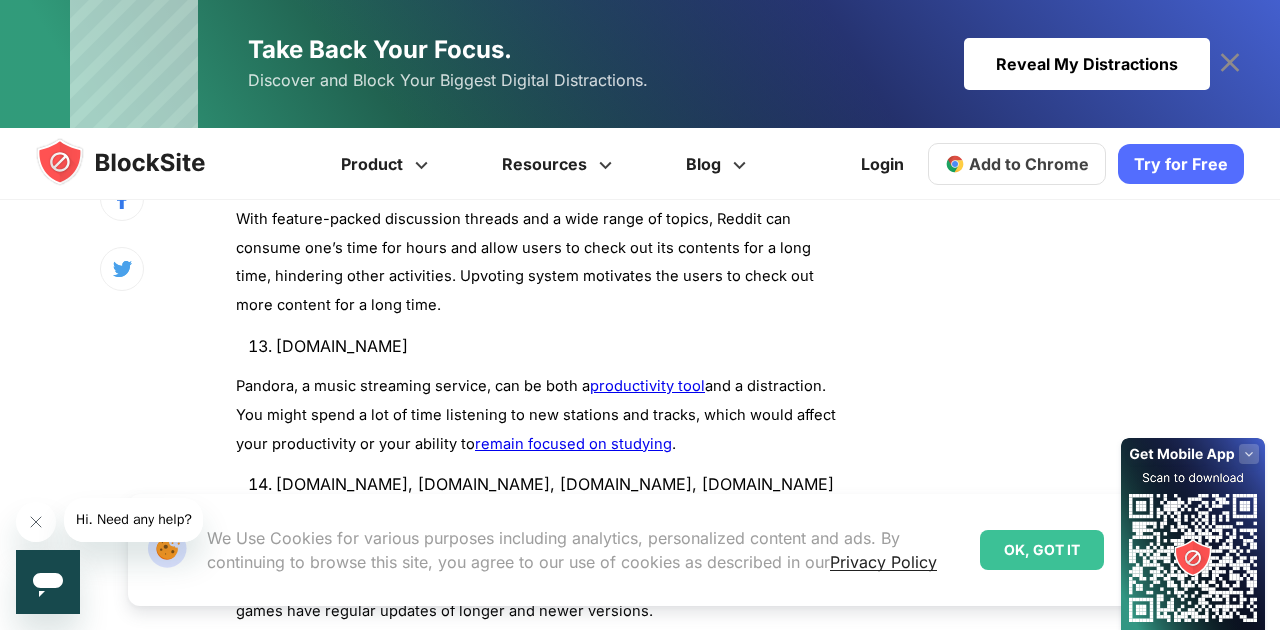 click on "[DOMAIN_NAME]" at bounding box center (556, 346) 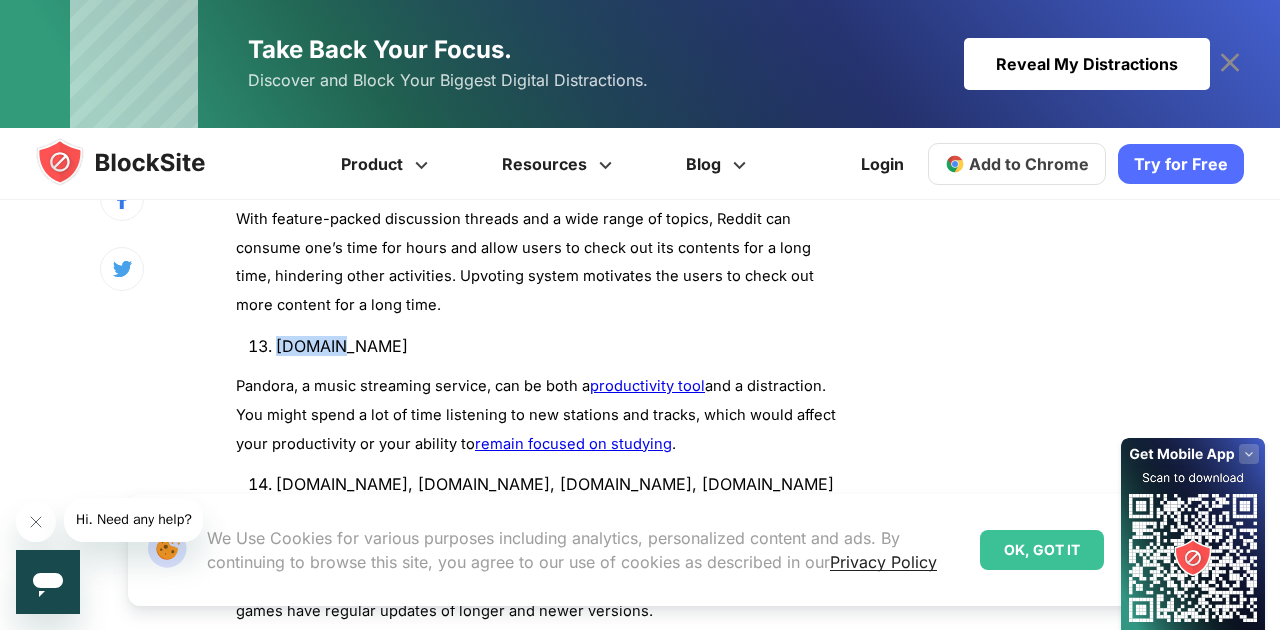 click on "[DOMAIN_NAME]" at bounding box center (556, 346) 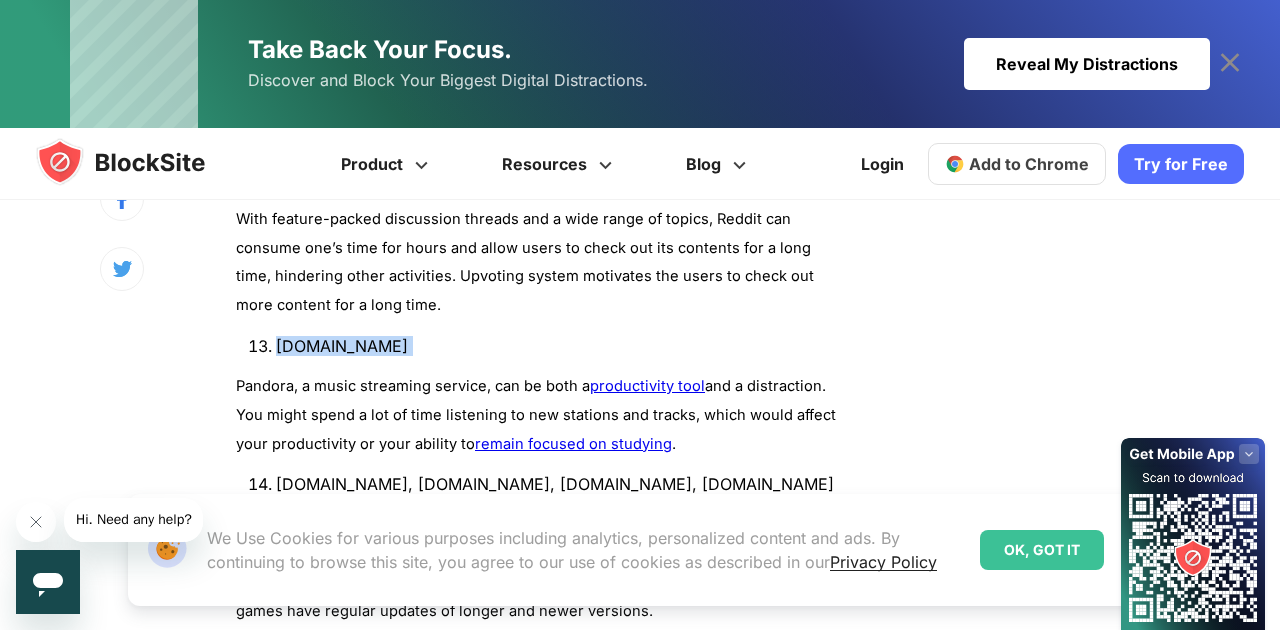 copy on "[DOMAIN_NAME]" 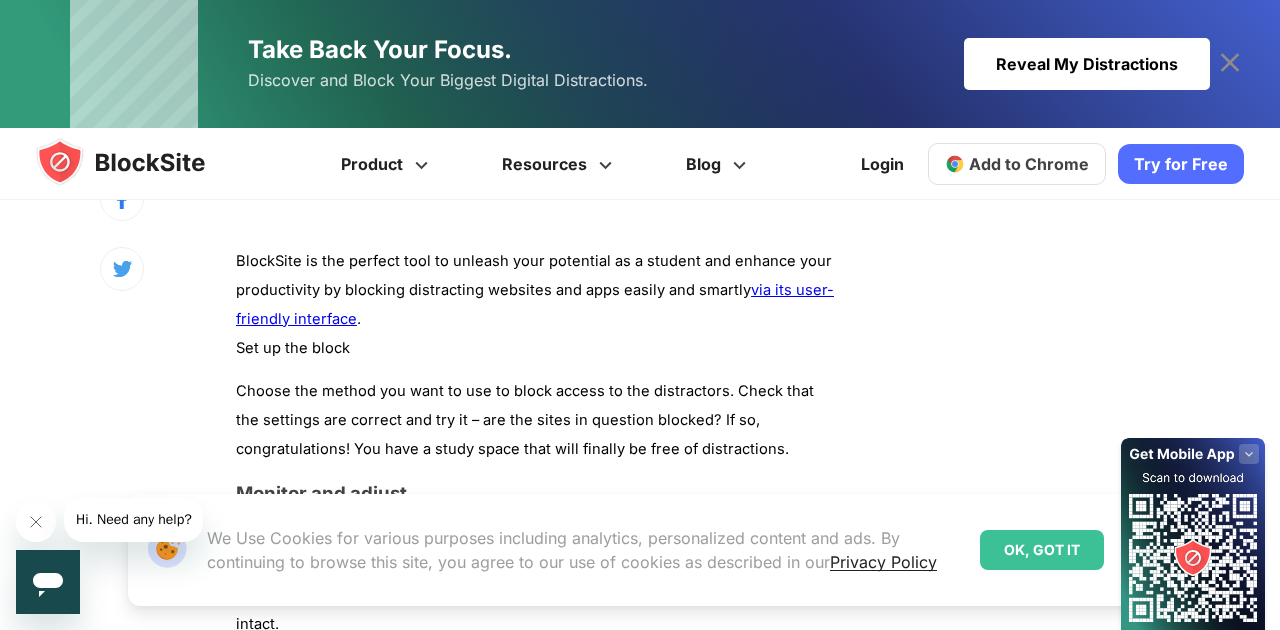 scroll, scrollTop: 6303, scrollLeft: 0, axis: vertical 